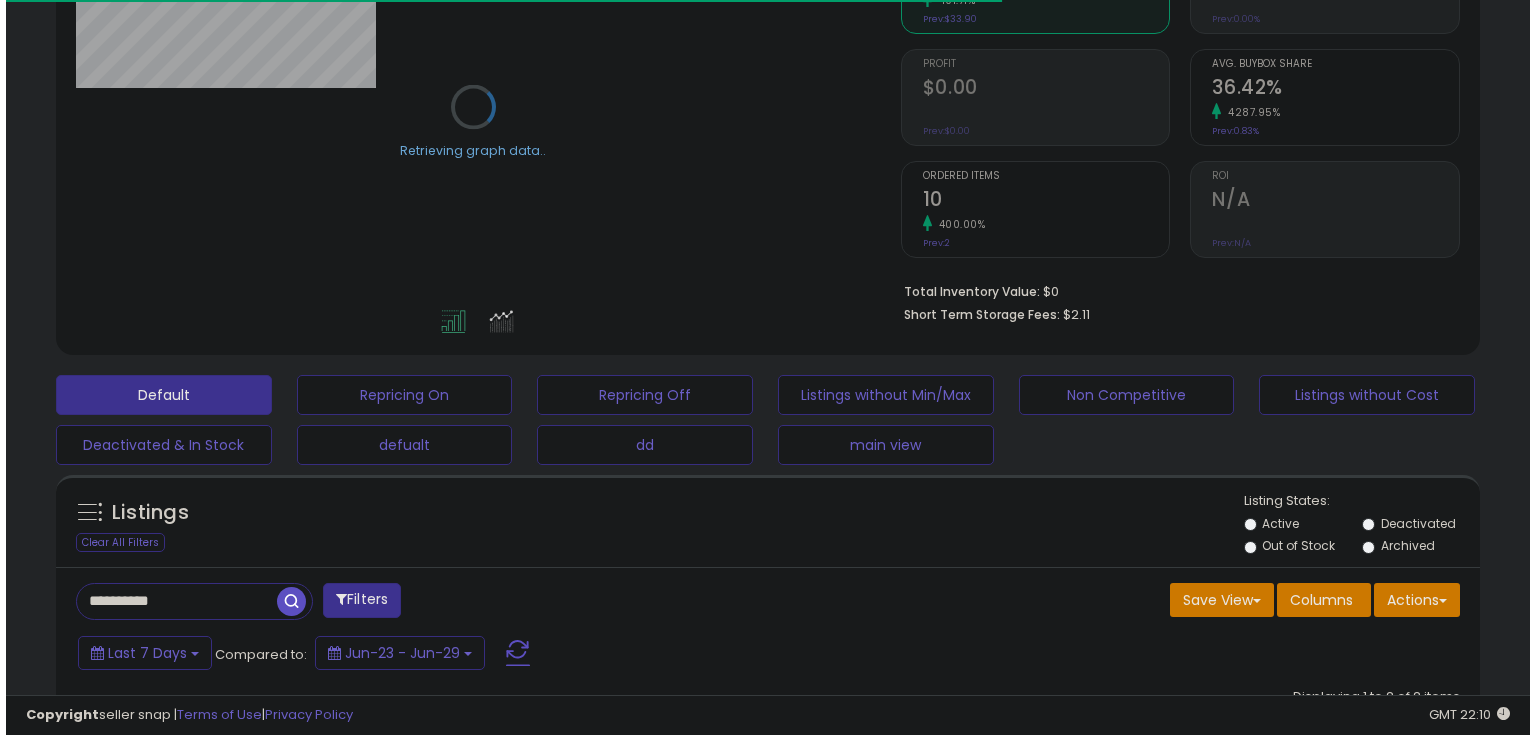 scroll, scrollTop: 320, scrollLeft: 0, axis: vertical 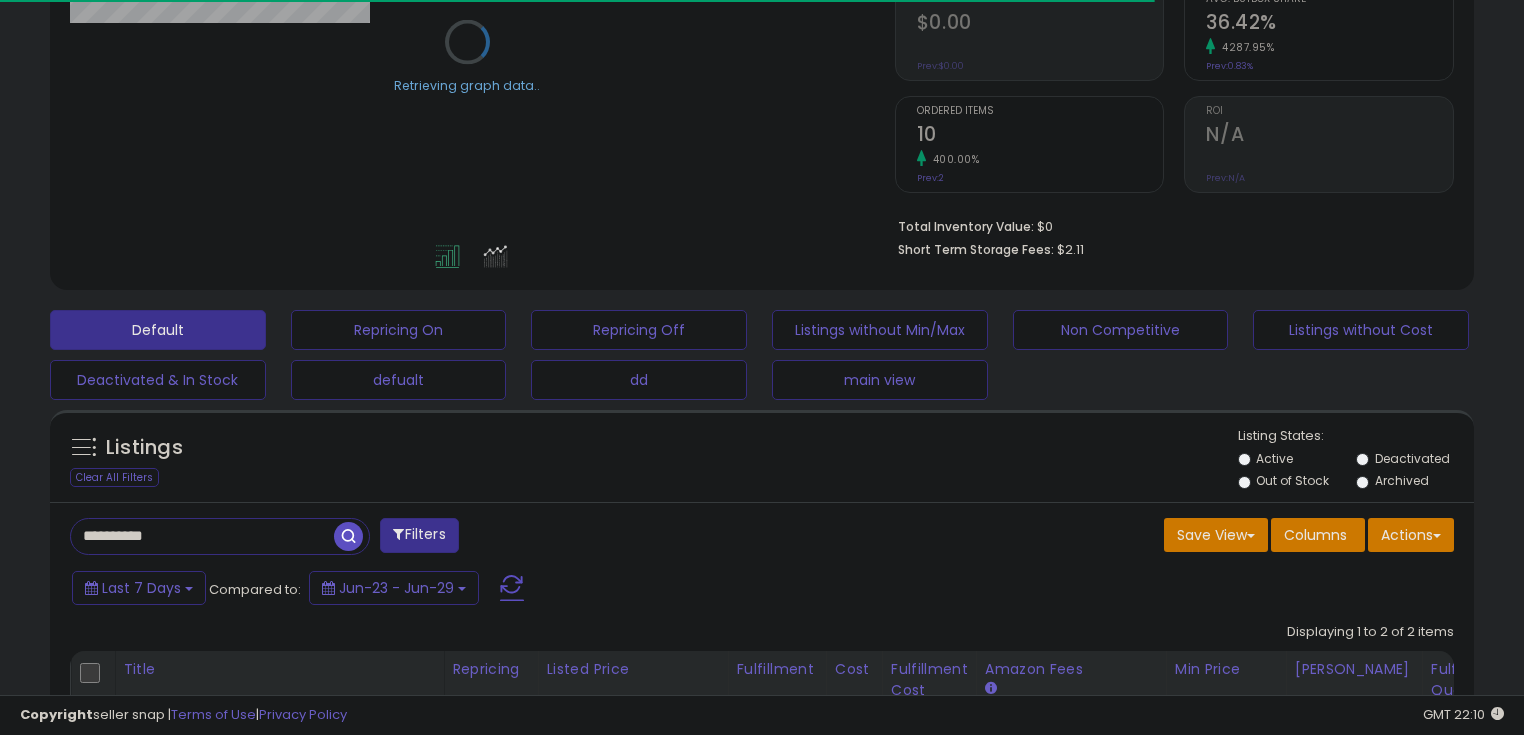 click on "**********" at bounding box center (202, 536) 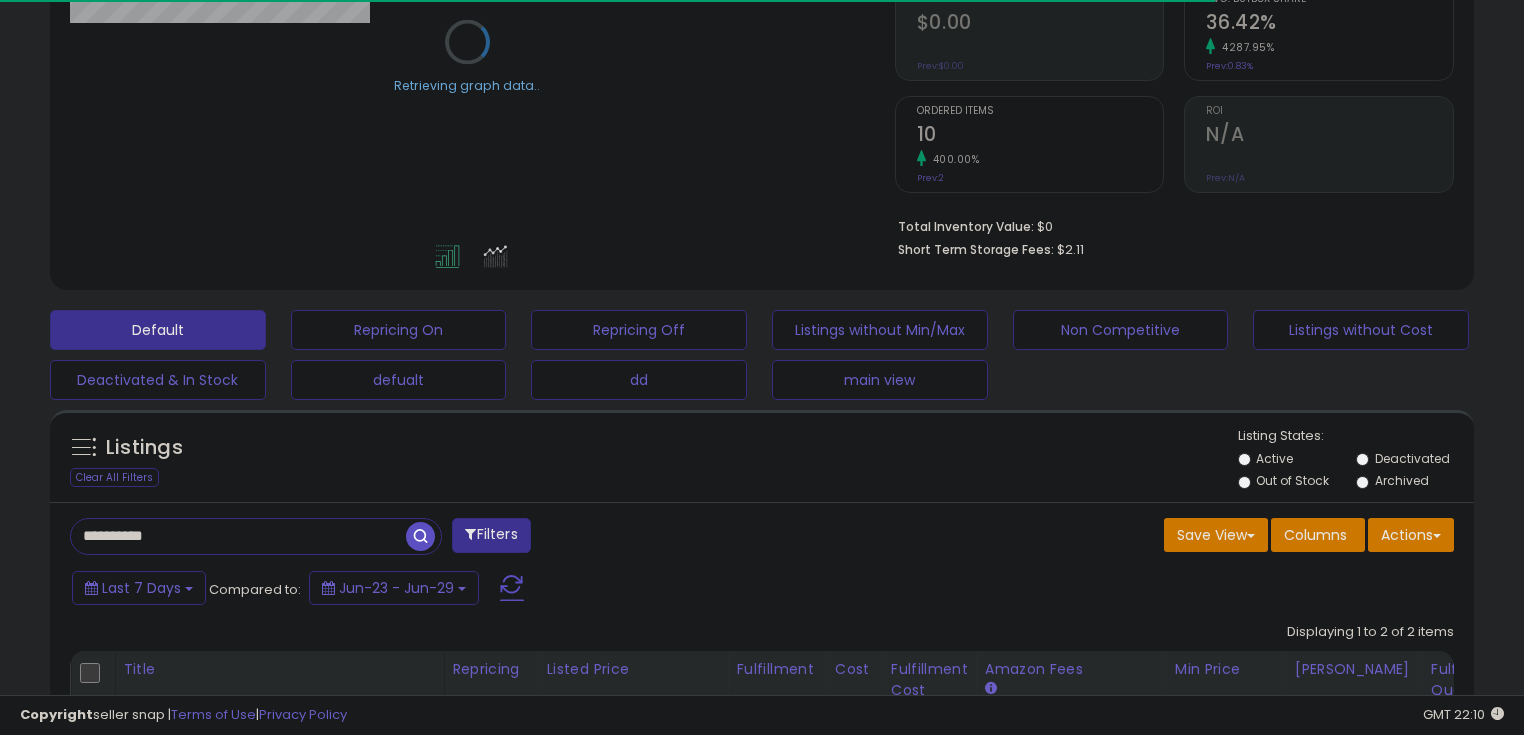 type on "**********" 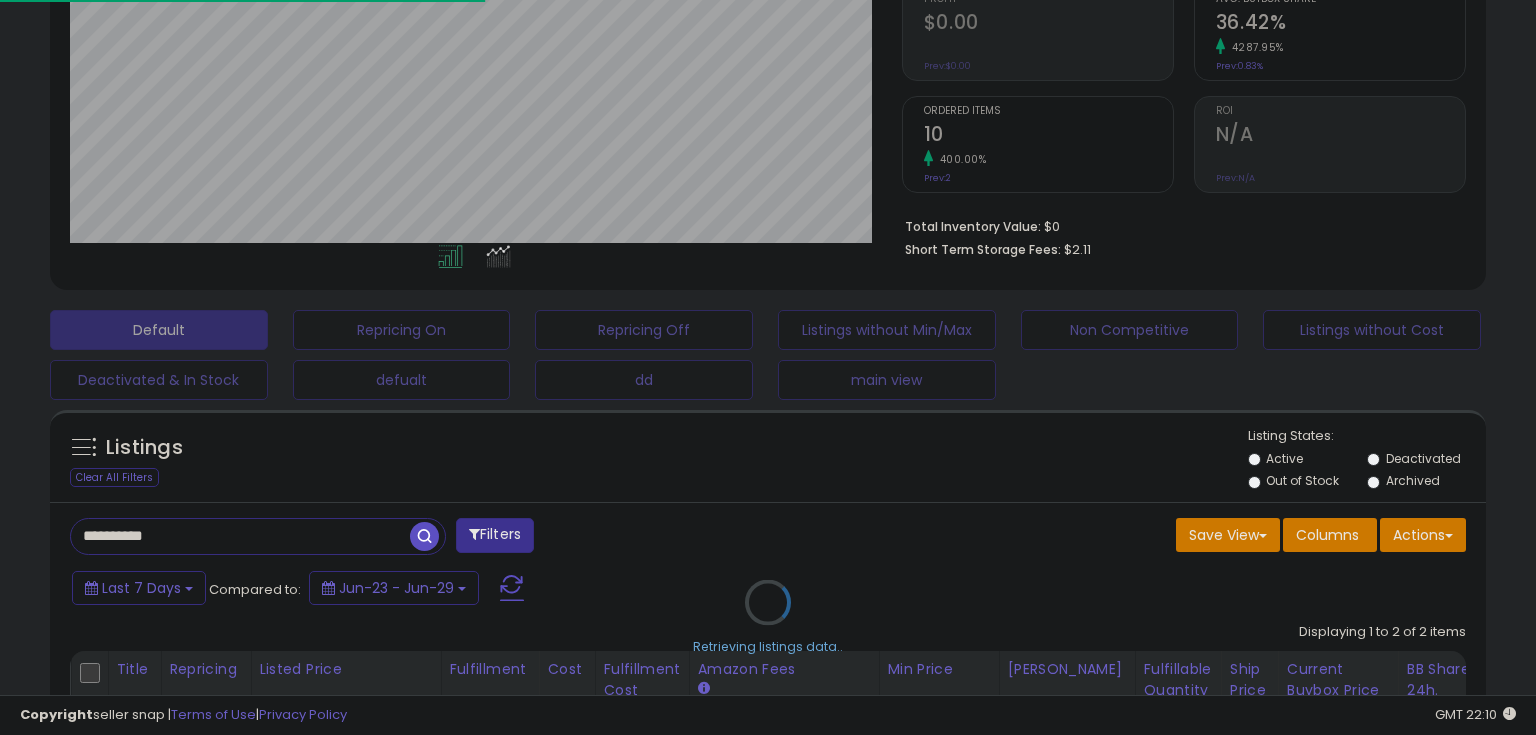 scroll, scrollTop: 999589, scrollLeft: 999168, axis: both 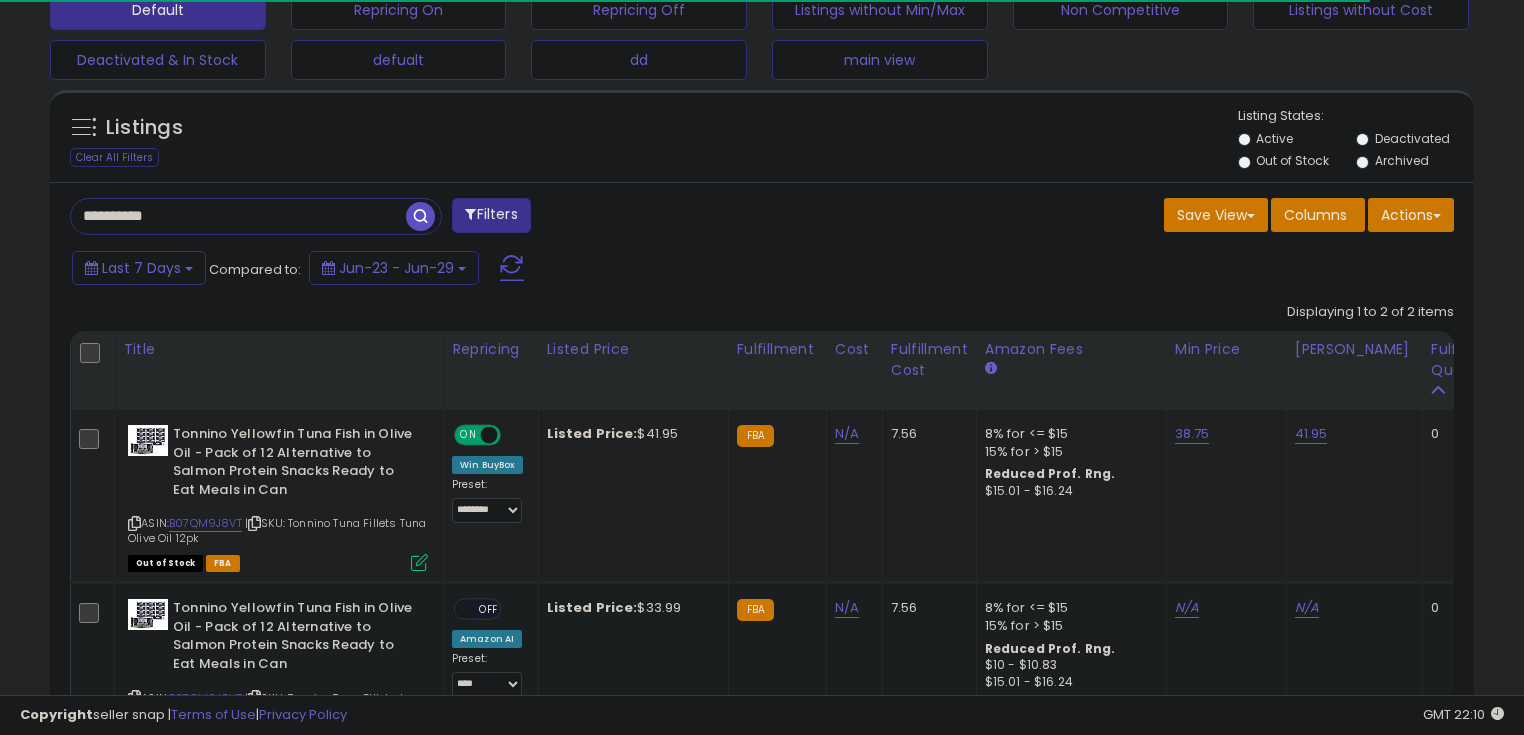 click on "38.75" 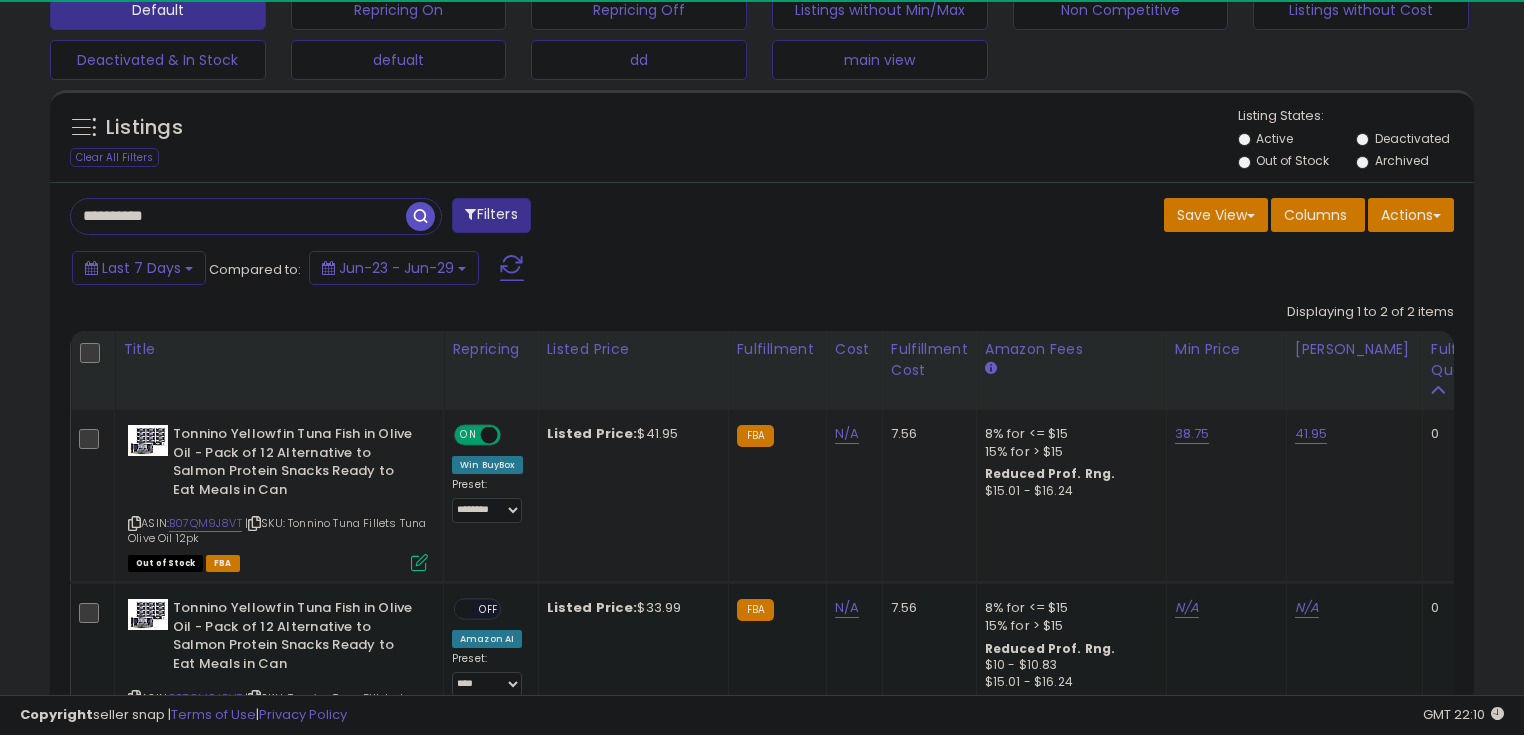 scroll, scrollTop: 999589, scrollLeft: 999175, axis: both 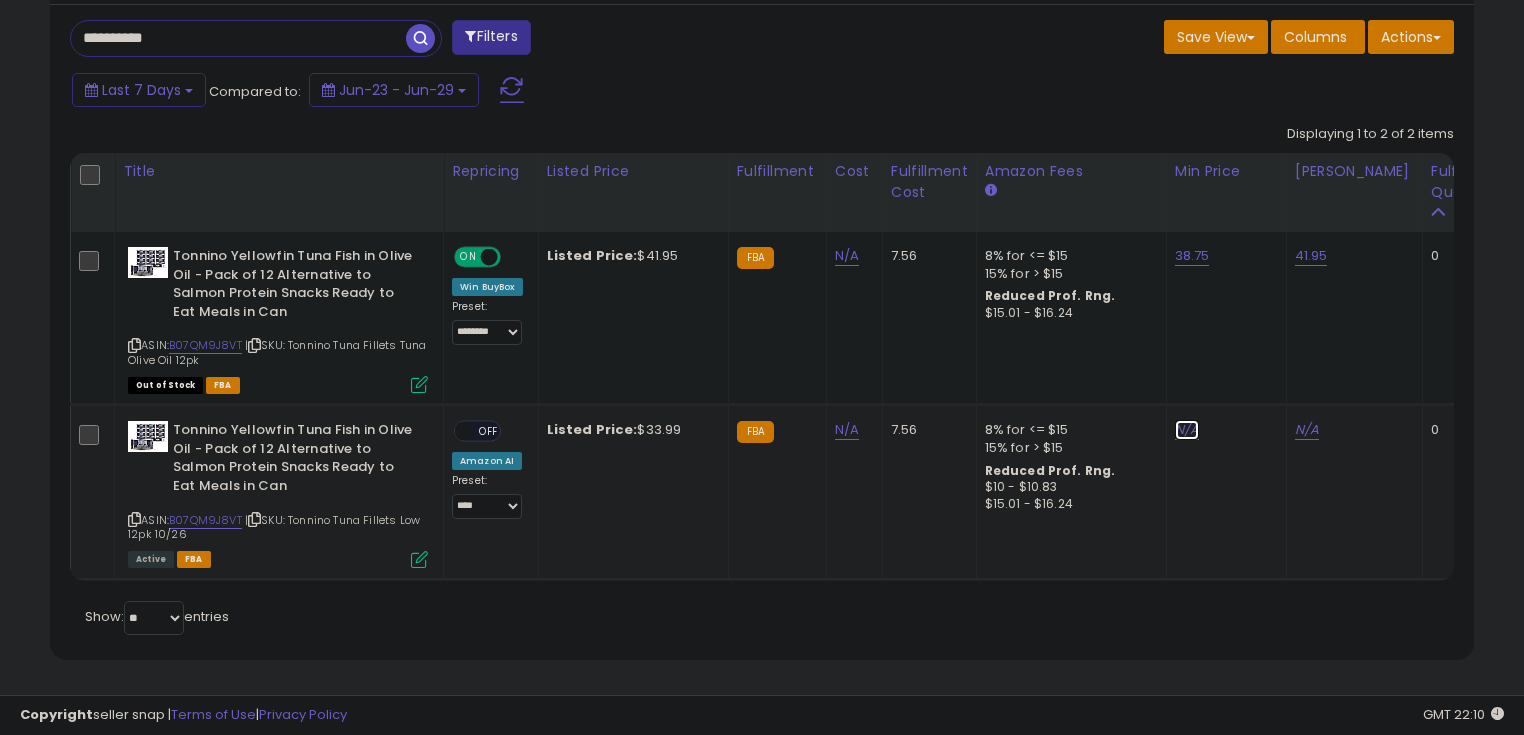 click on "N/A" at bounding box center [1187, 430] 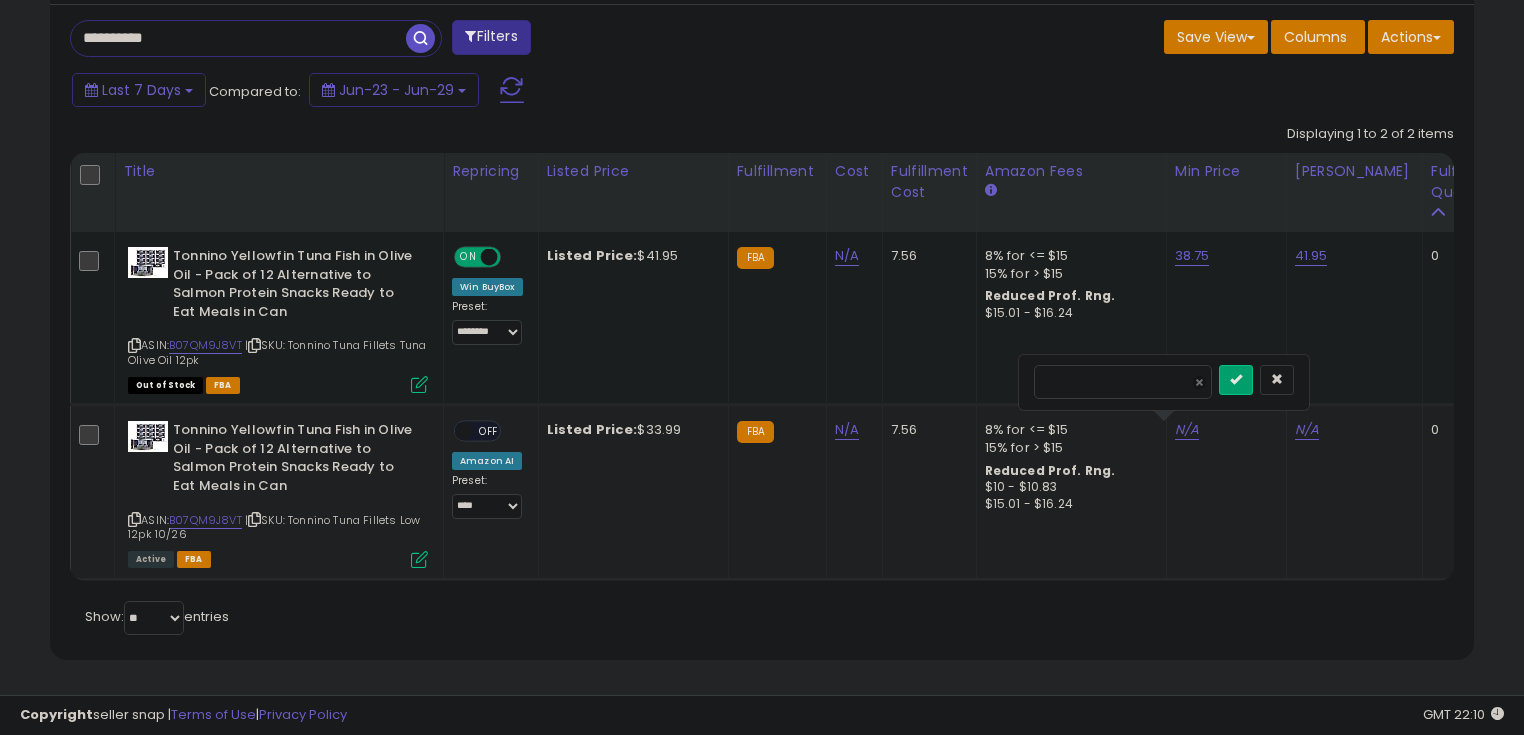 type on "*****" 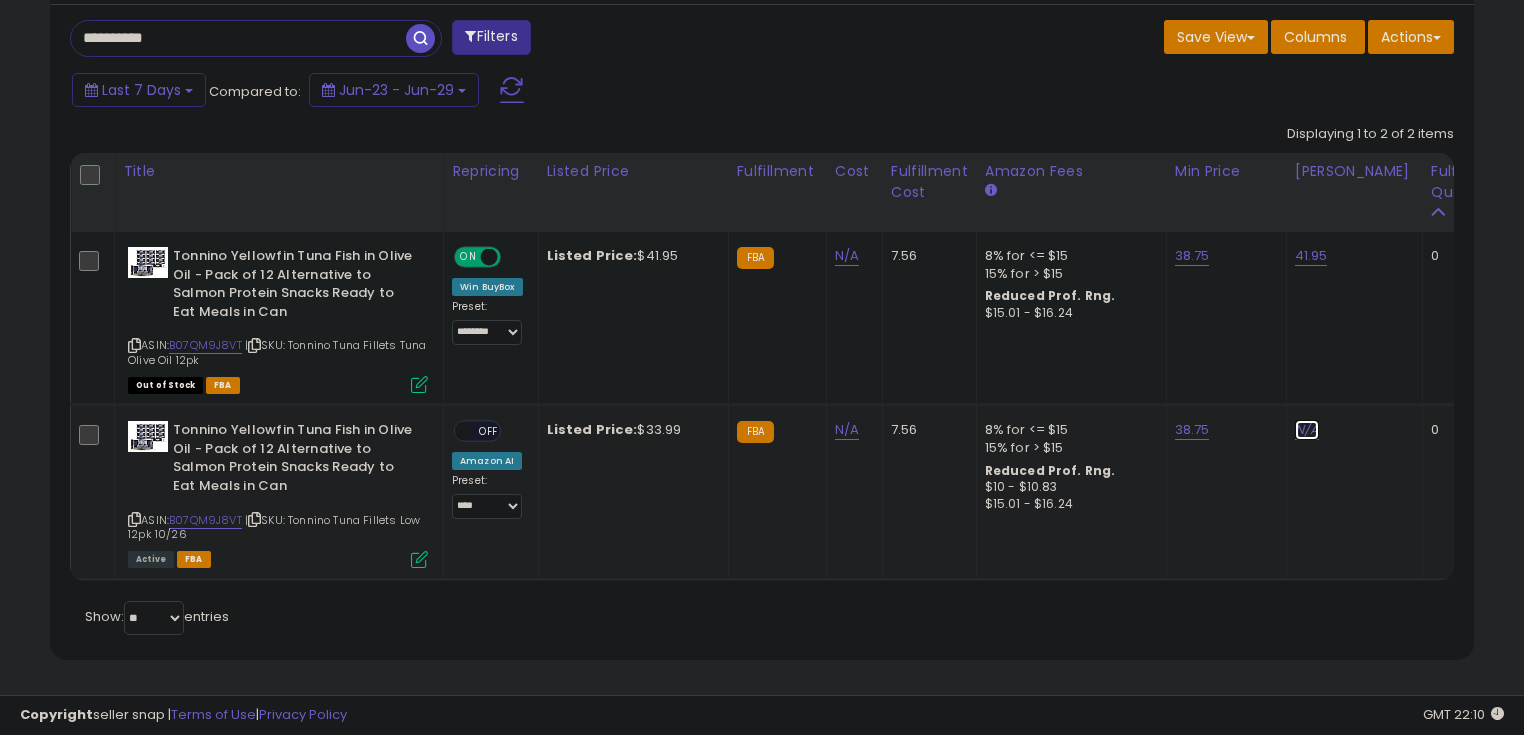 click on "N/A" at bounding box center [1307, 430] 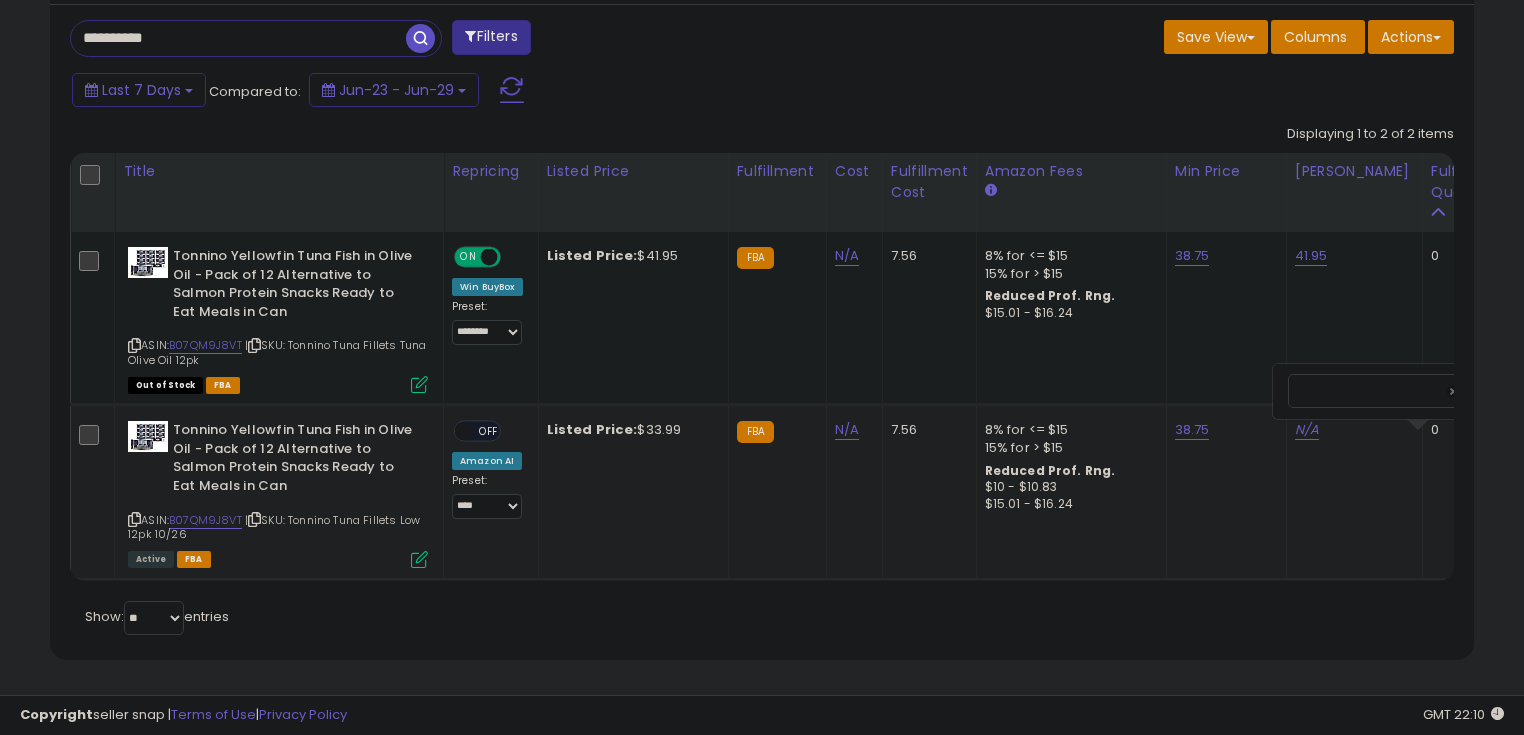 scroll, scrollTop: 0, scrollLeft: 45, axis: horizontal 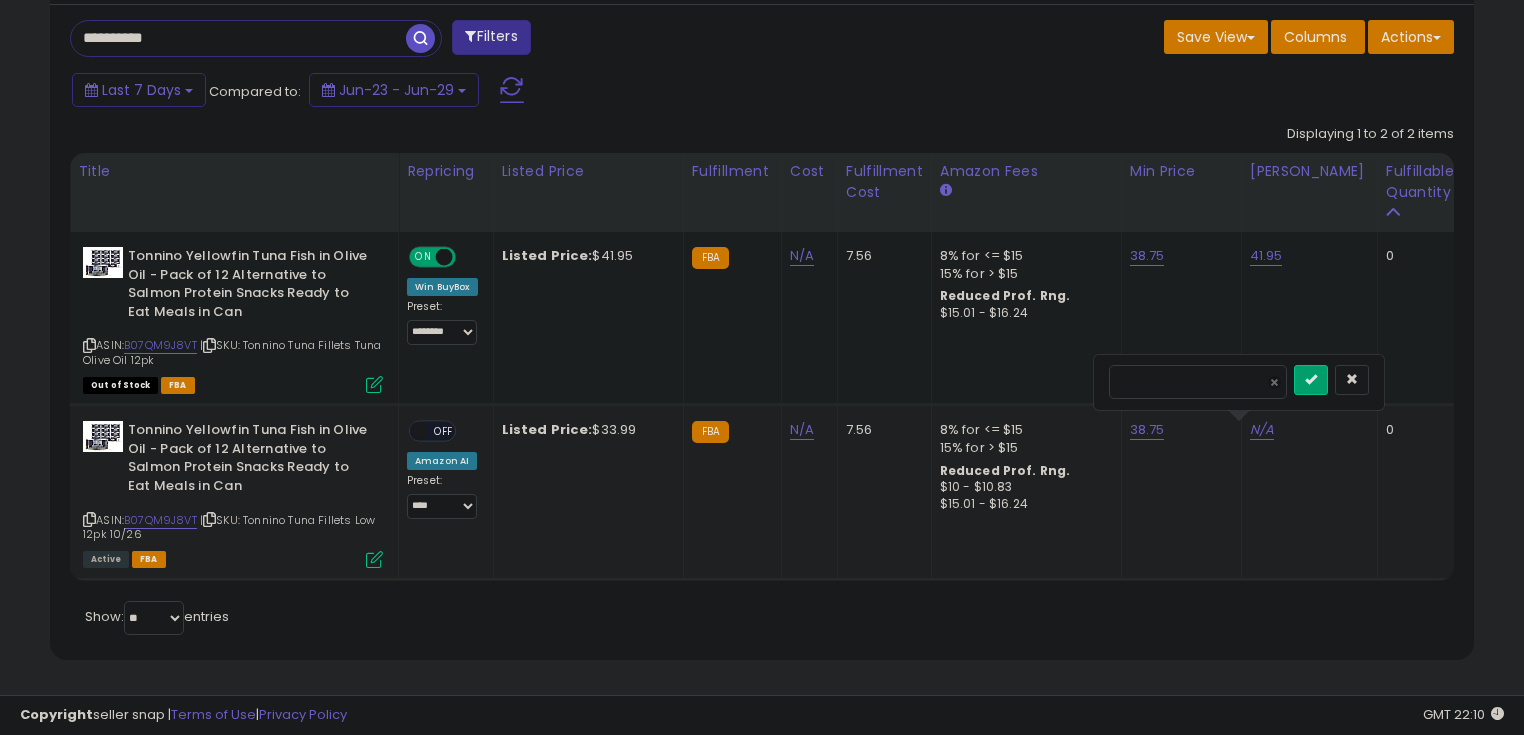 type on "*****" 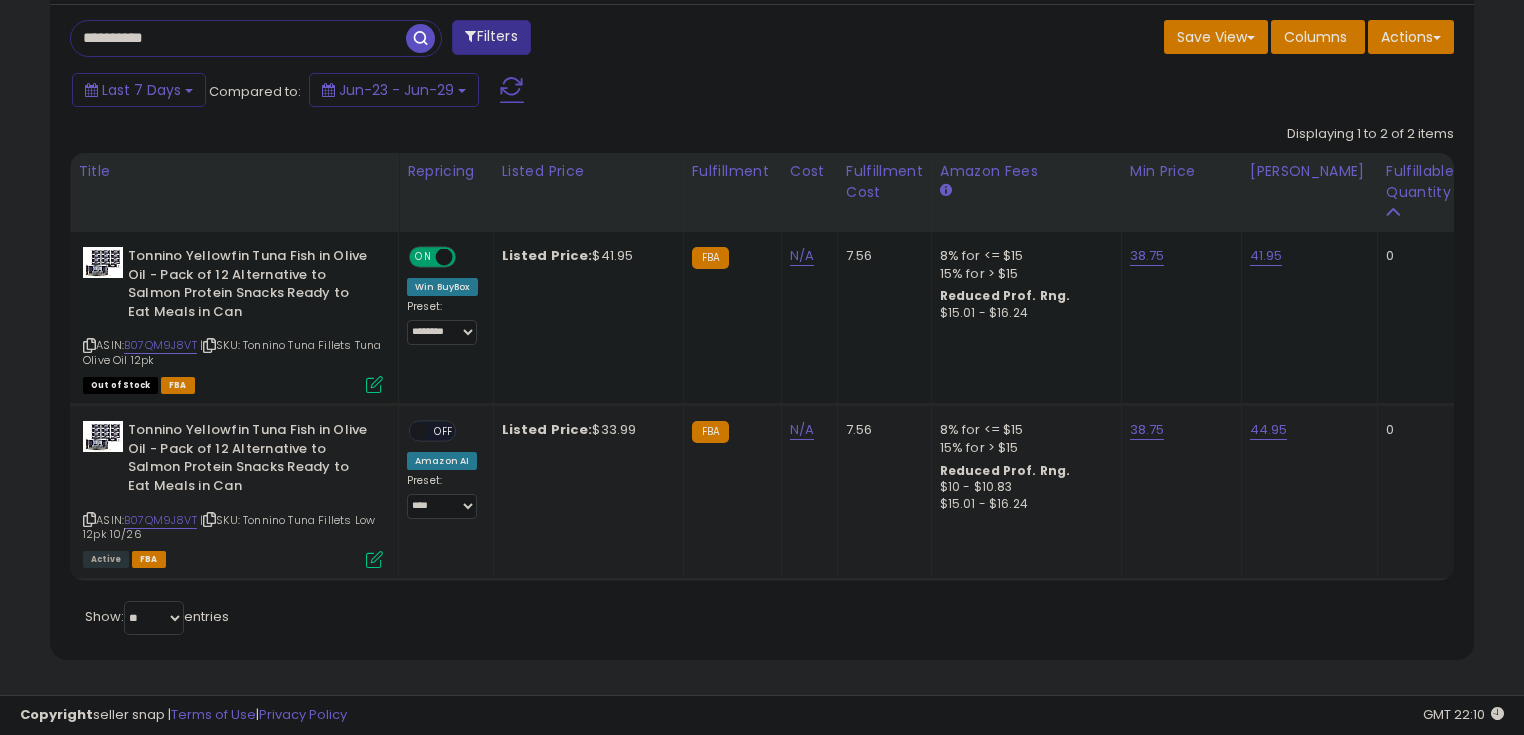 click on "OFF" at bounding box center (444, 431) 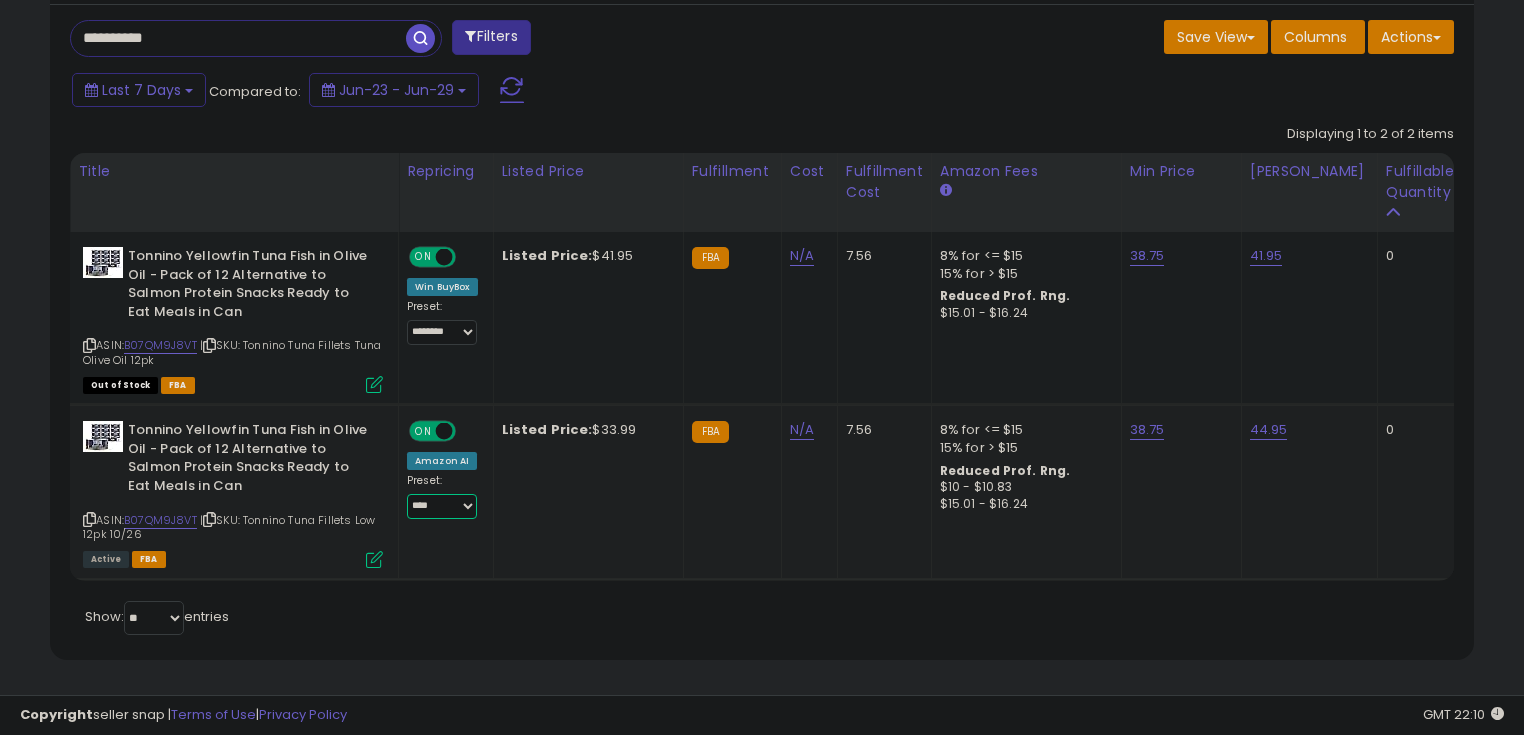 click on "**********" at bounding box center [442, 506] 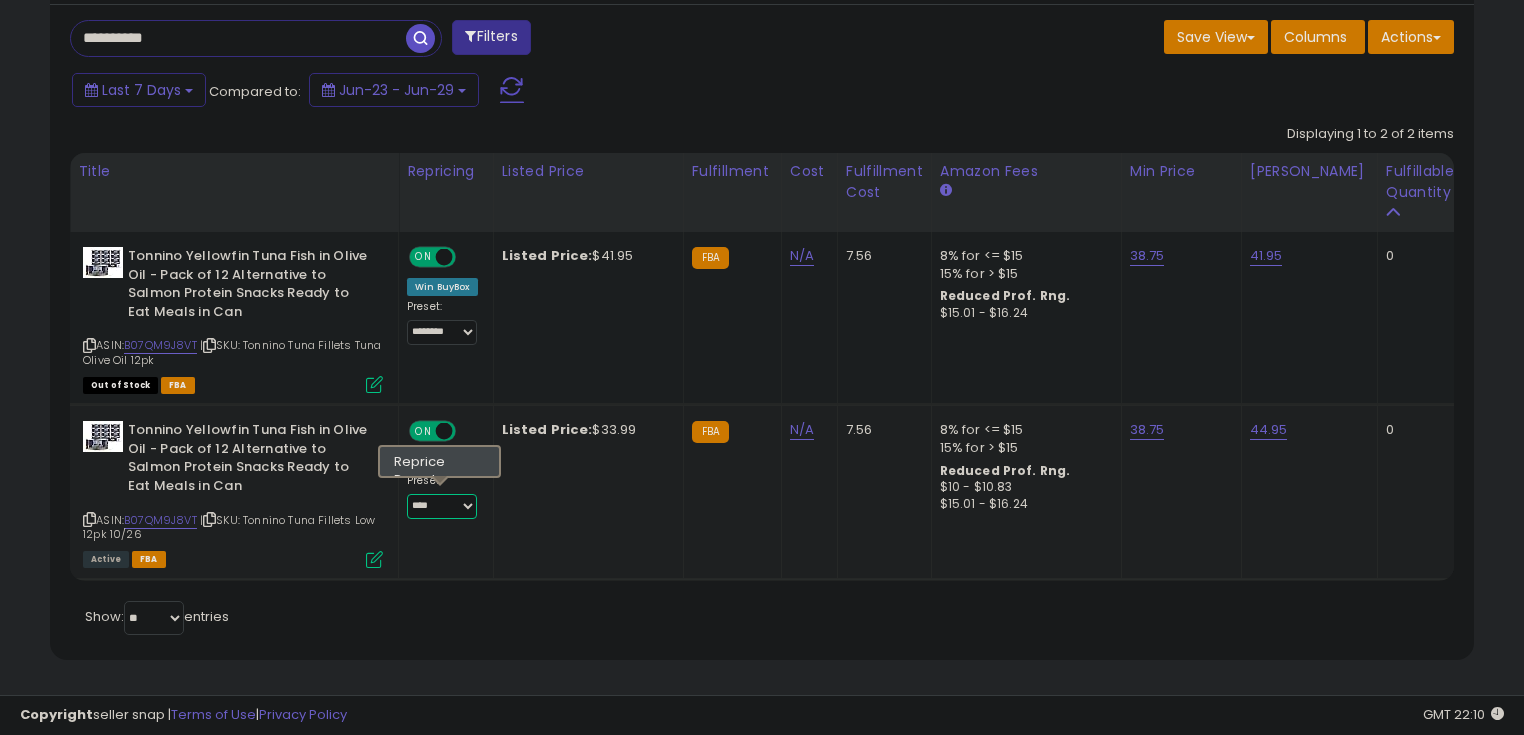 select on "********" 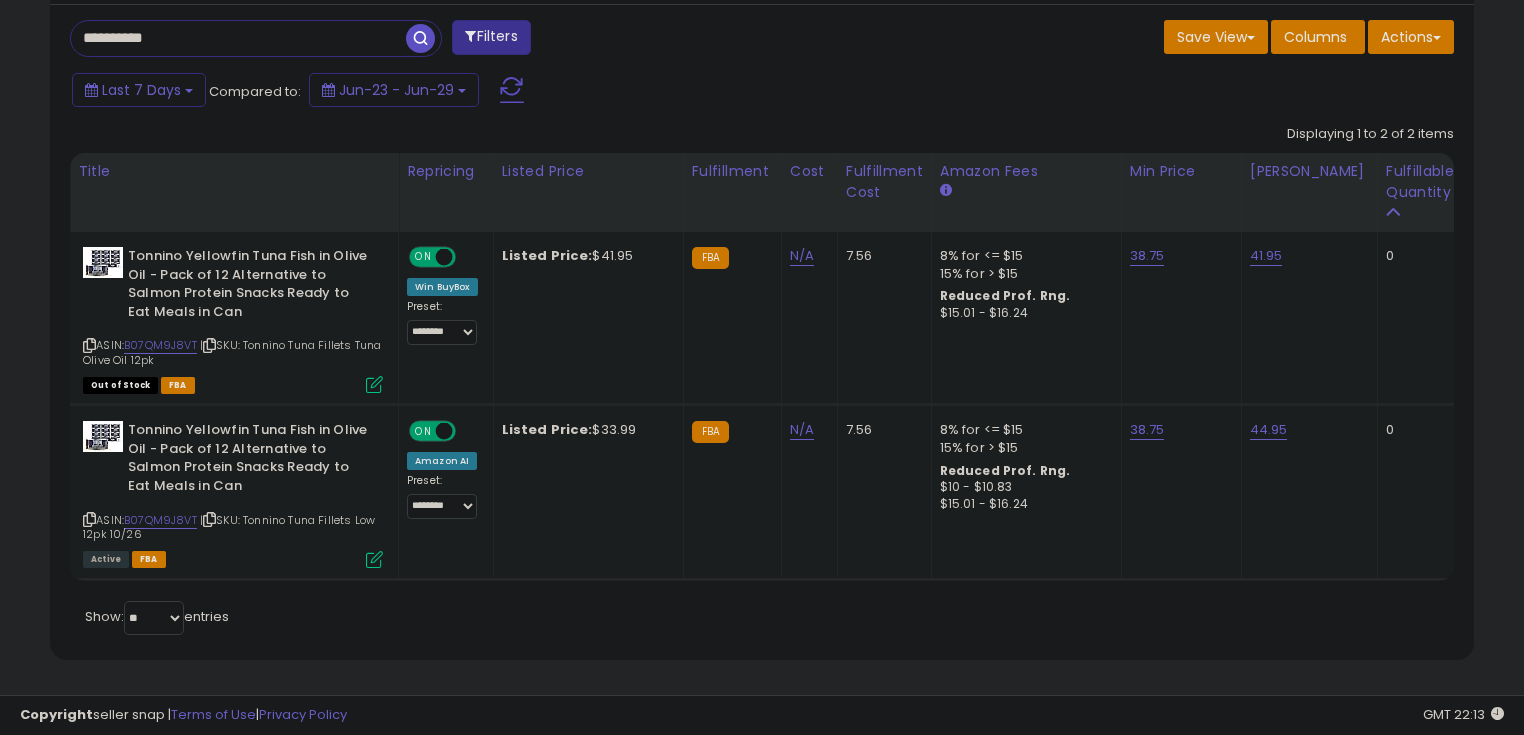 click on "**********" at bounding box center [238, 38] 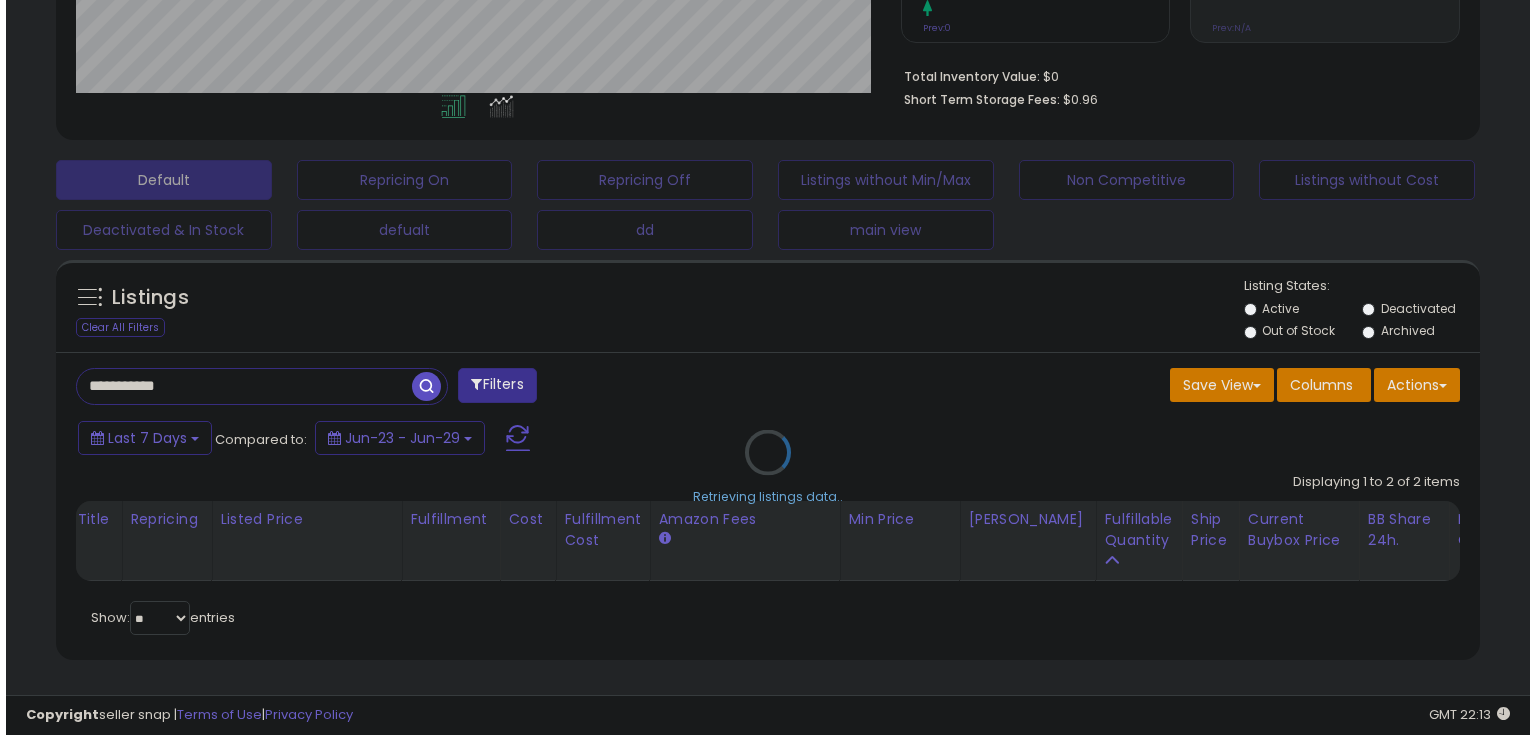 scroll, scrollTop: 480, scrollLeft: 0, axis: vertical 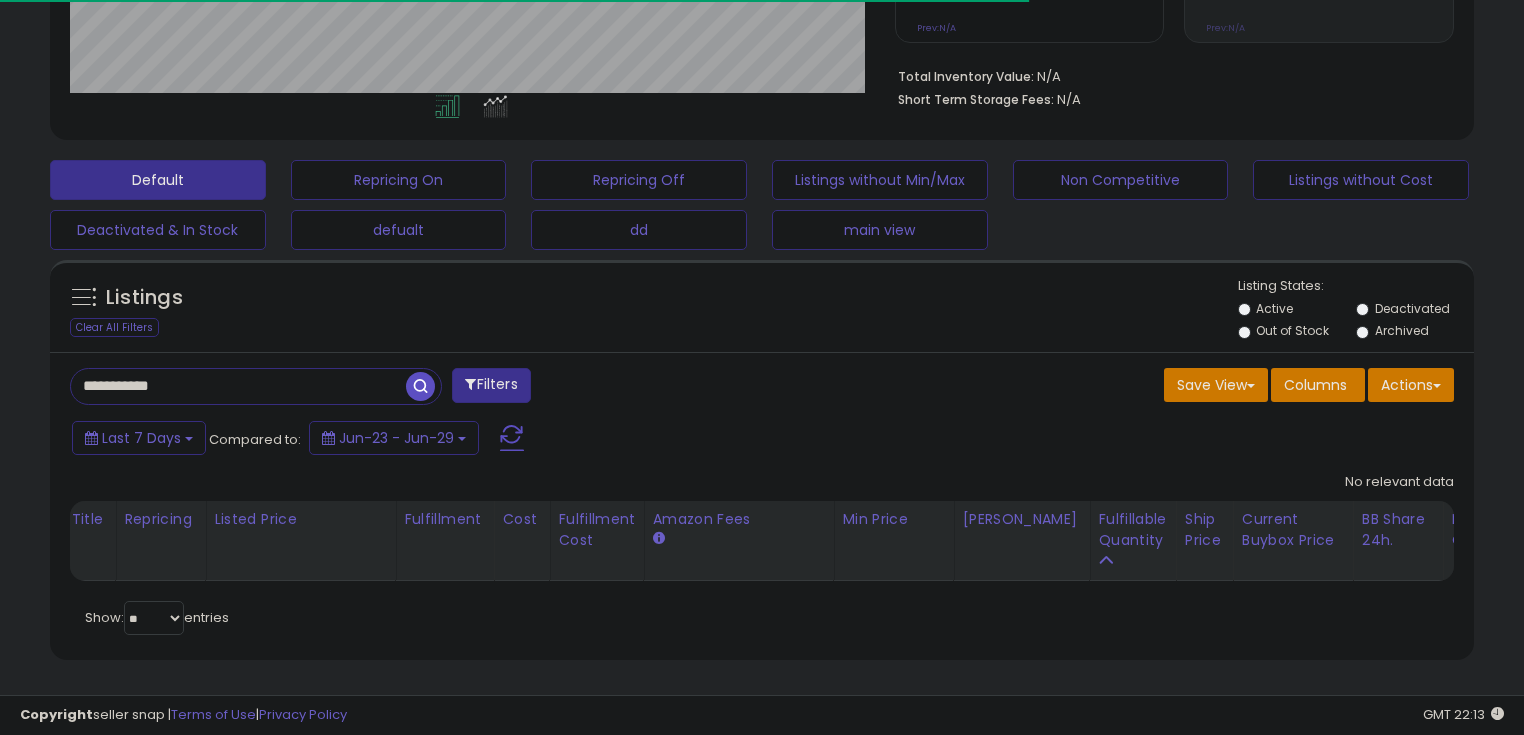 type on "**********" 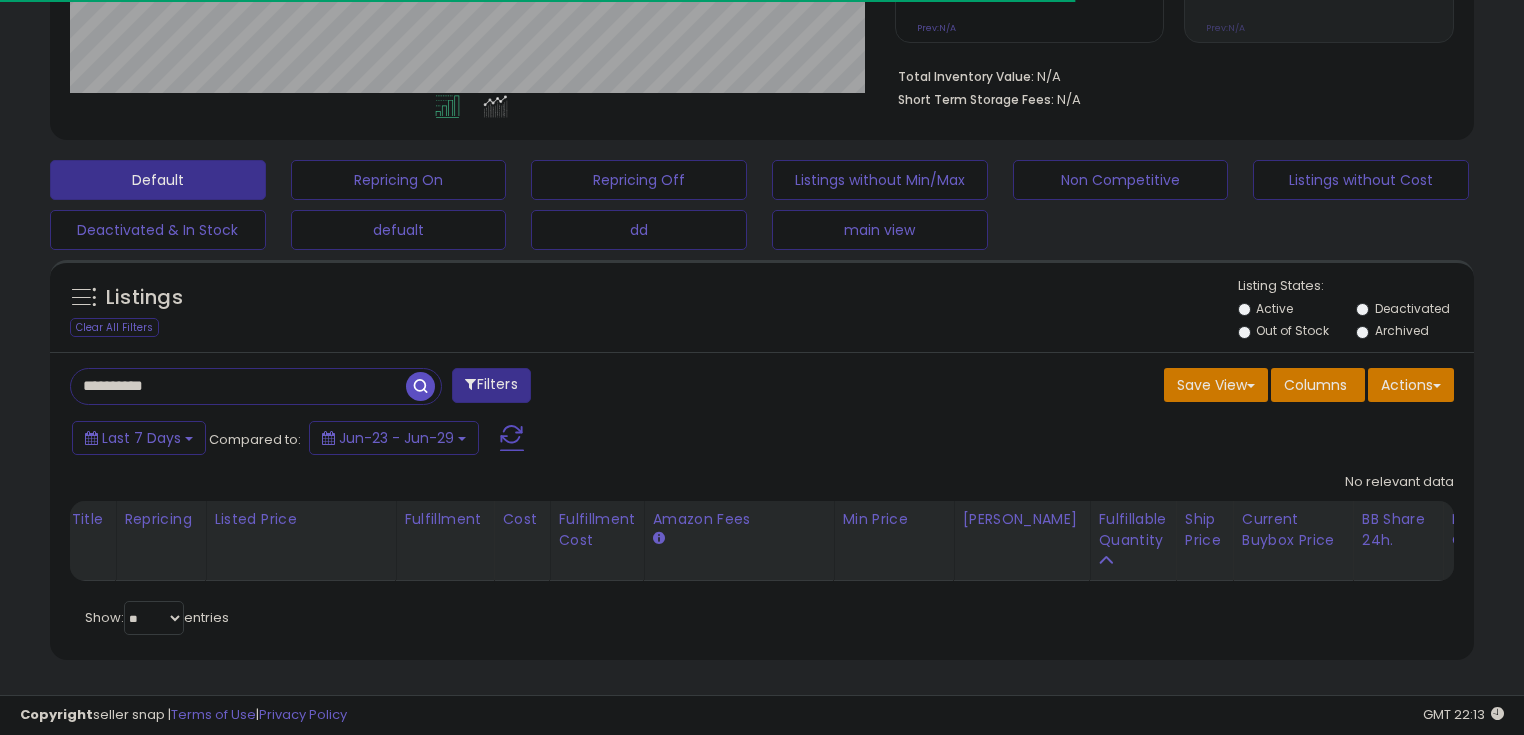 scroll, scrollTop: 999589, scrollLeft: 999168, axis: both 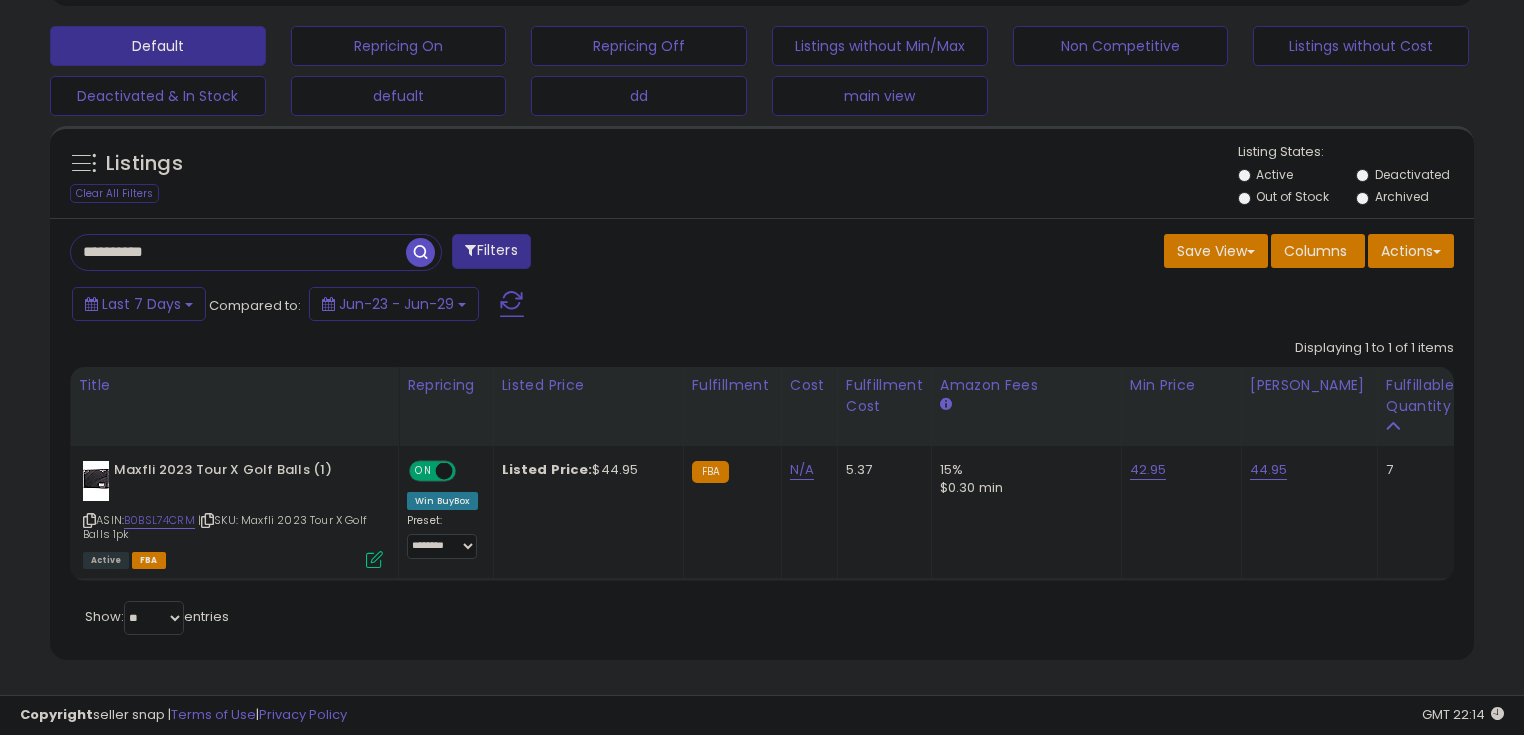 click on "42.95" 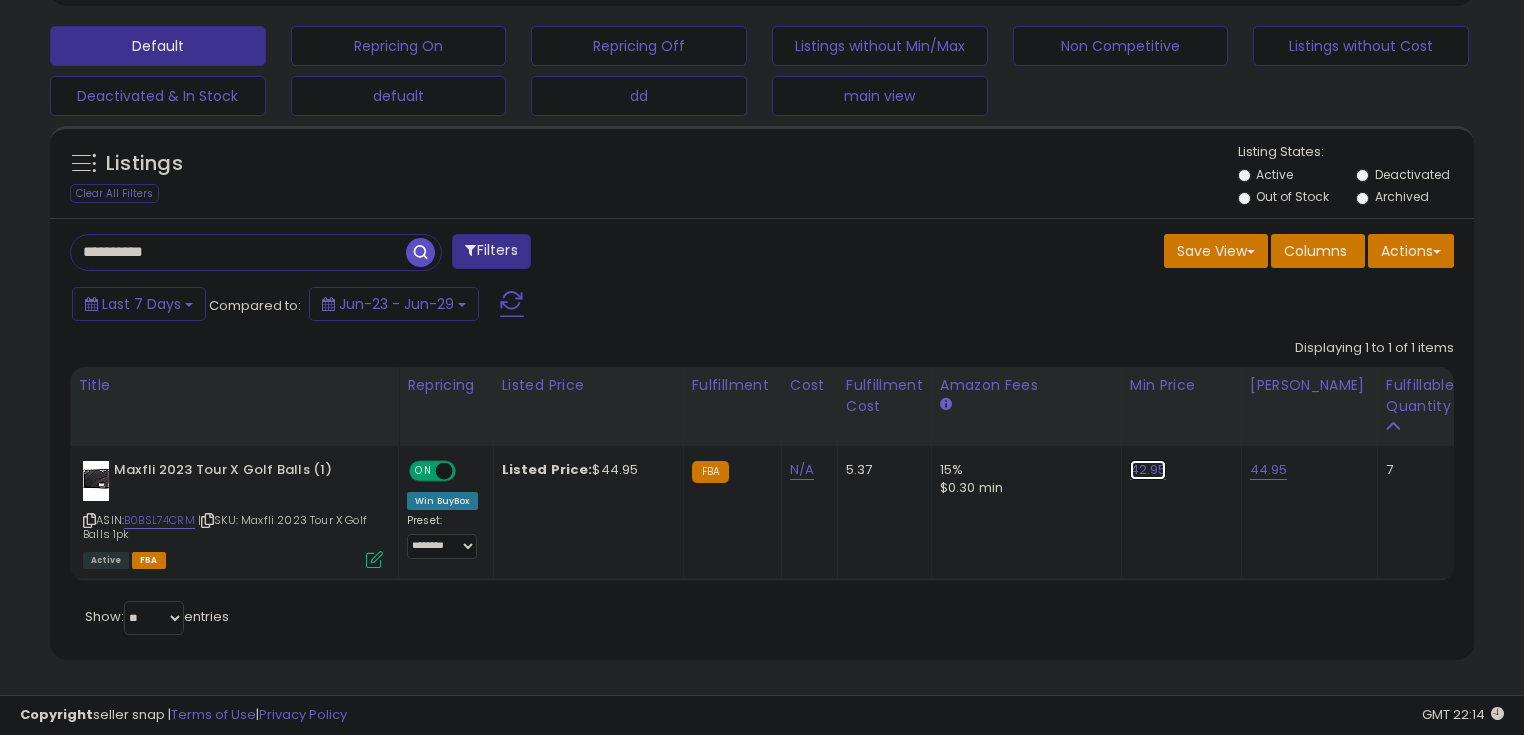 click on "42.95" at bounding box center [1148, 470] 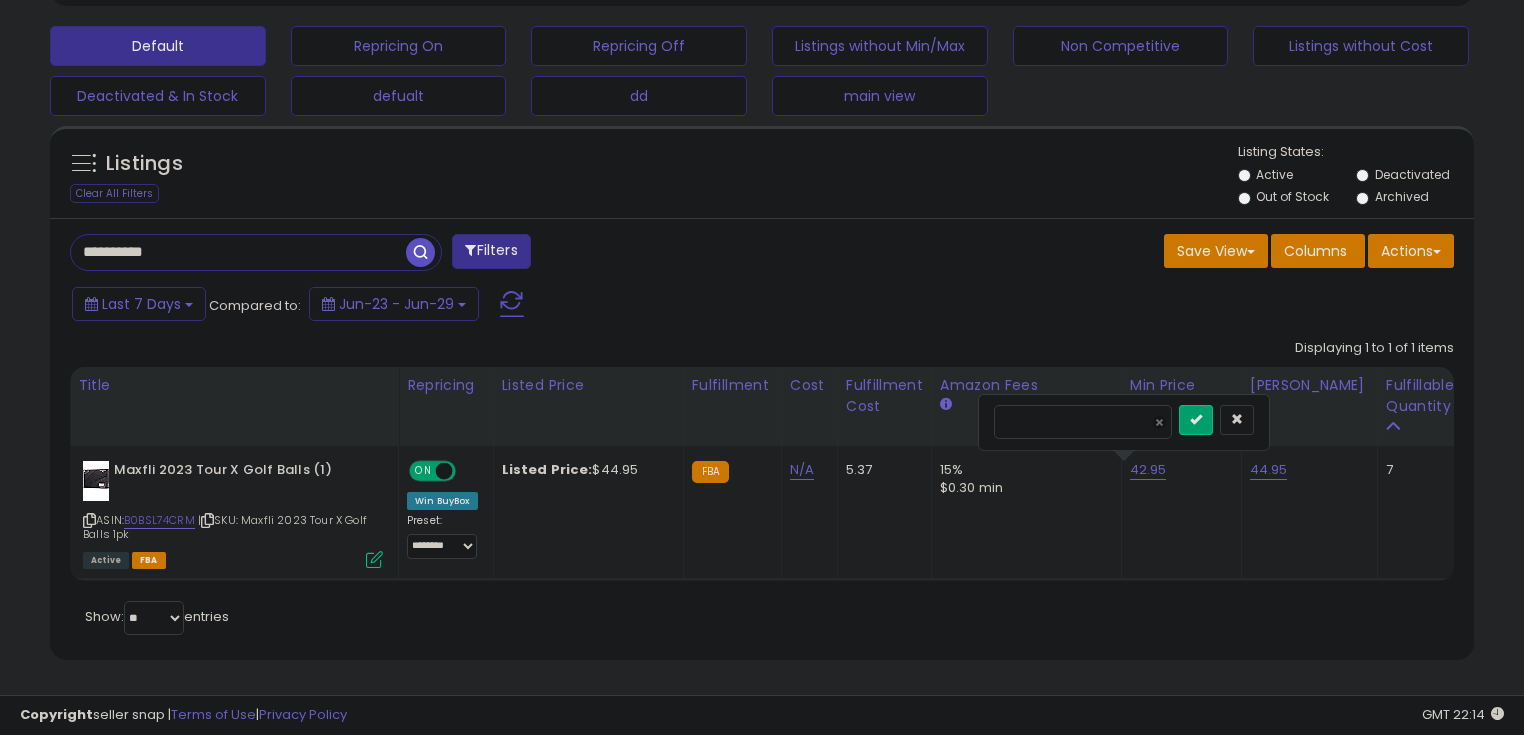 click on "*****" at bounding box center [1083, 422] 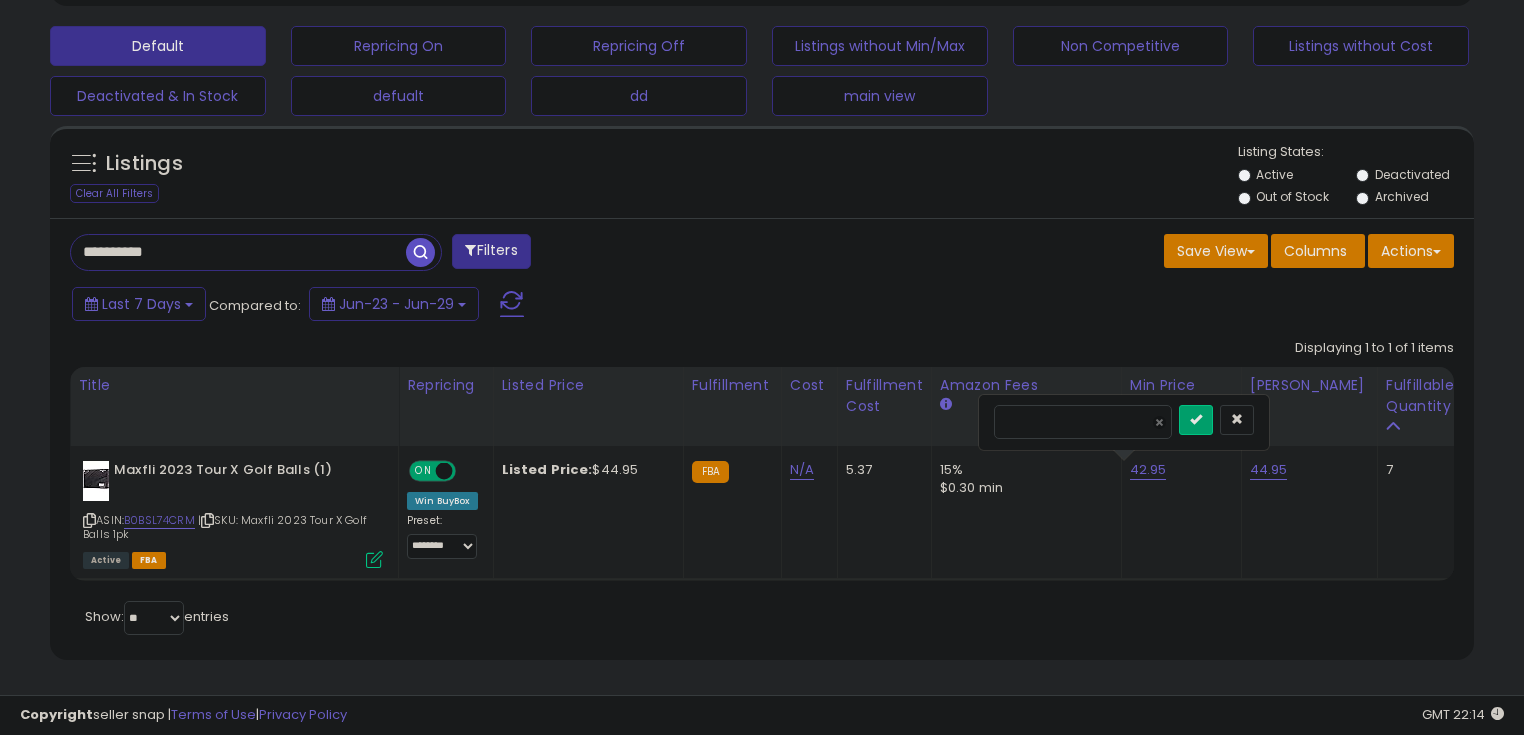 click on "*****" at bounding box center [1083, 422] 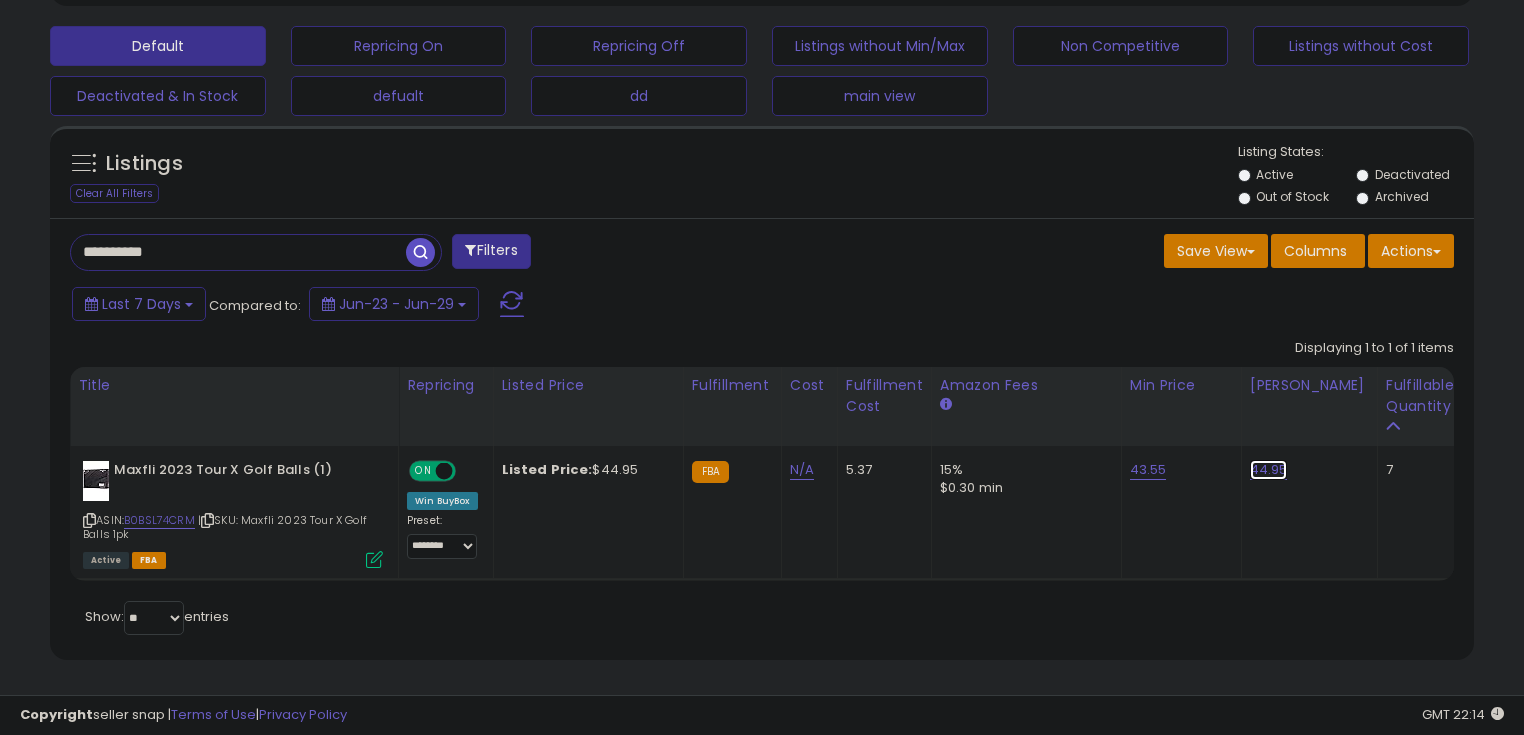 click on "44.95" at bounding box center [1269, 470] 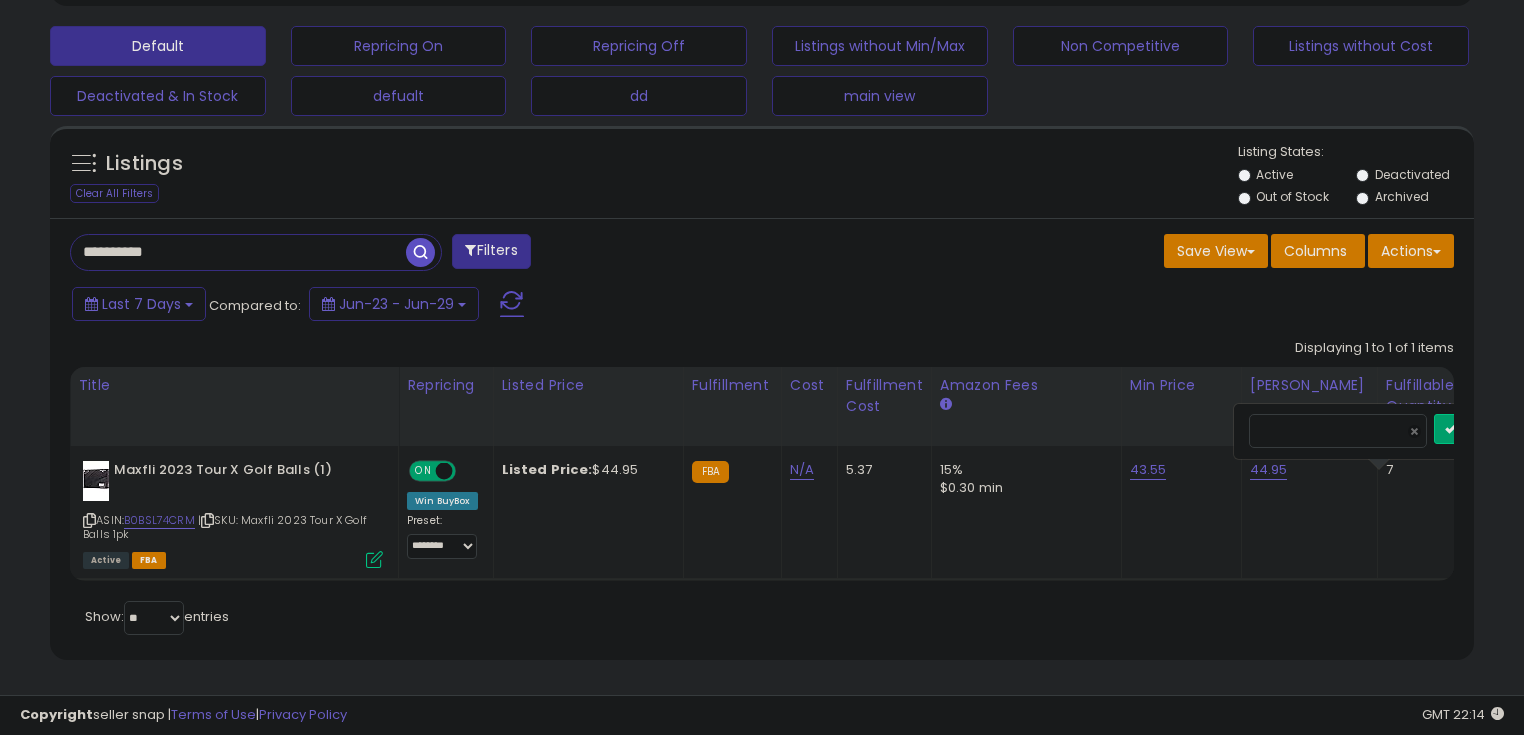 scroll, scrollTop: 0, scrollLeft: 51, axis: horizontal 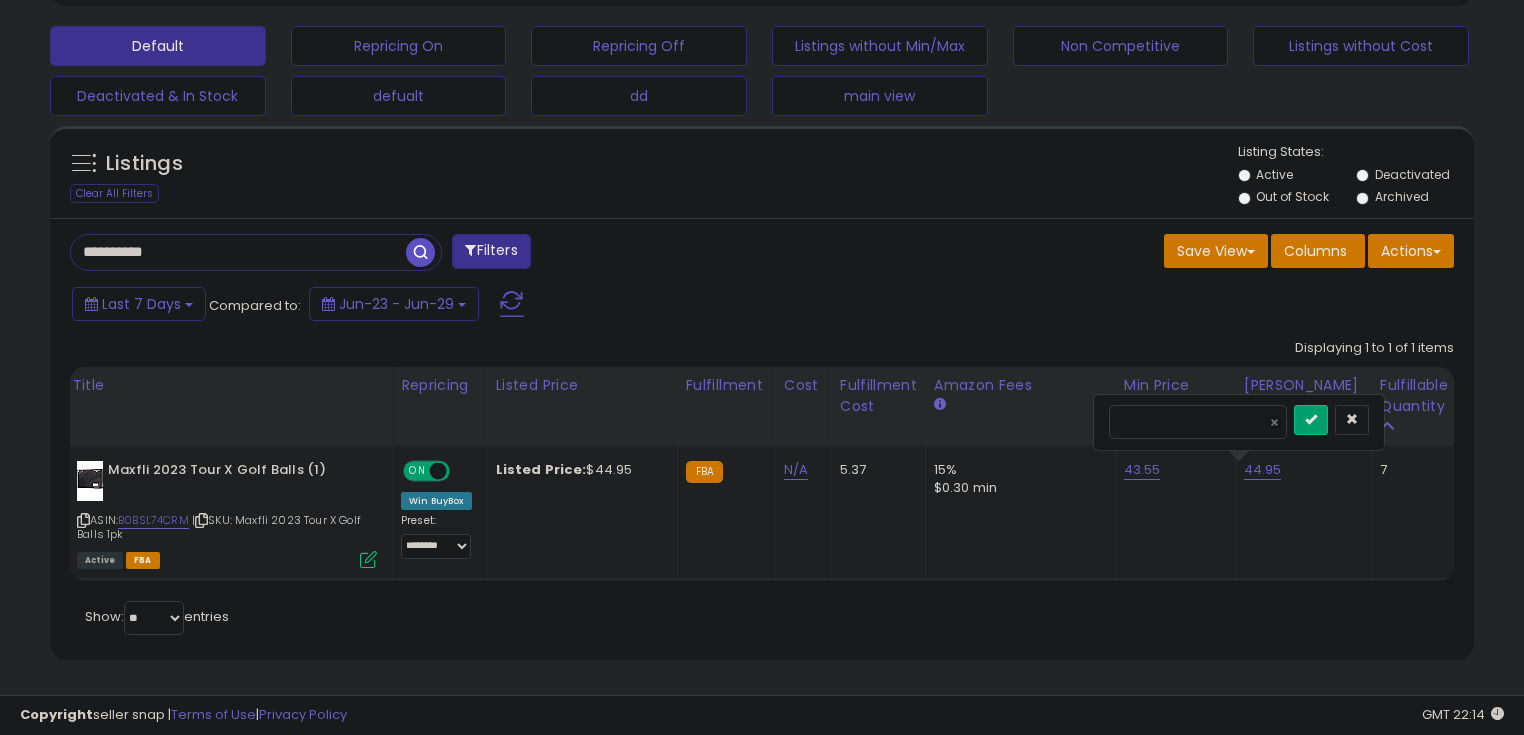 drag, startPoint x: 1129, startPoint y: 412, endPoint x: 1148, endPoint y: 413, distance: 19.026299 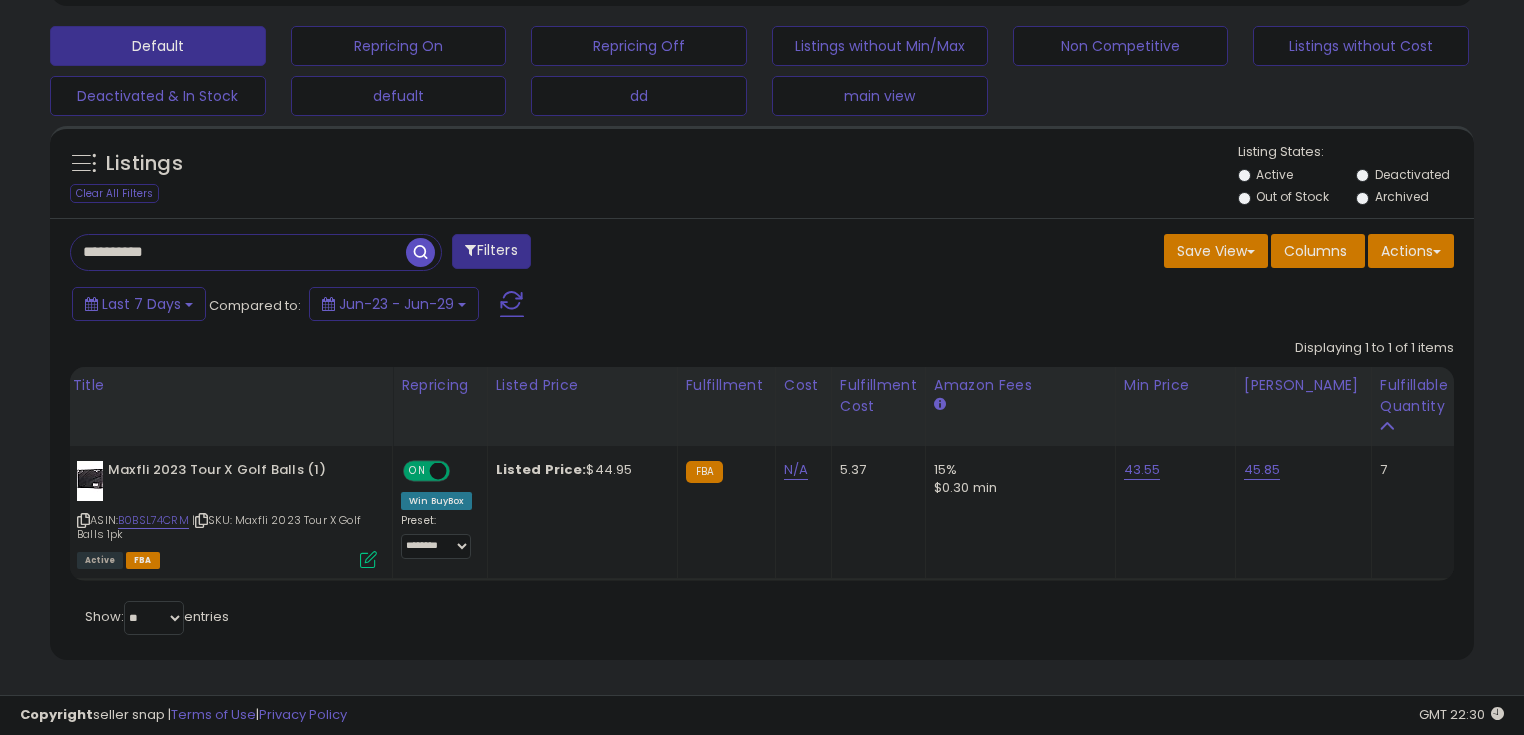click on "**********" at bounding box center [238, 252] 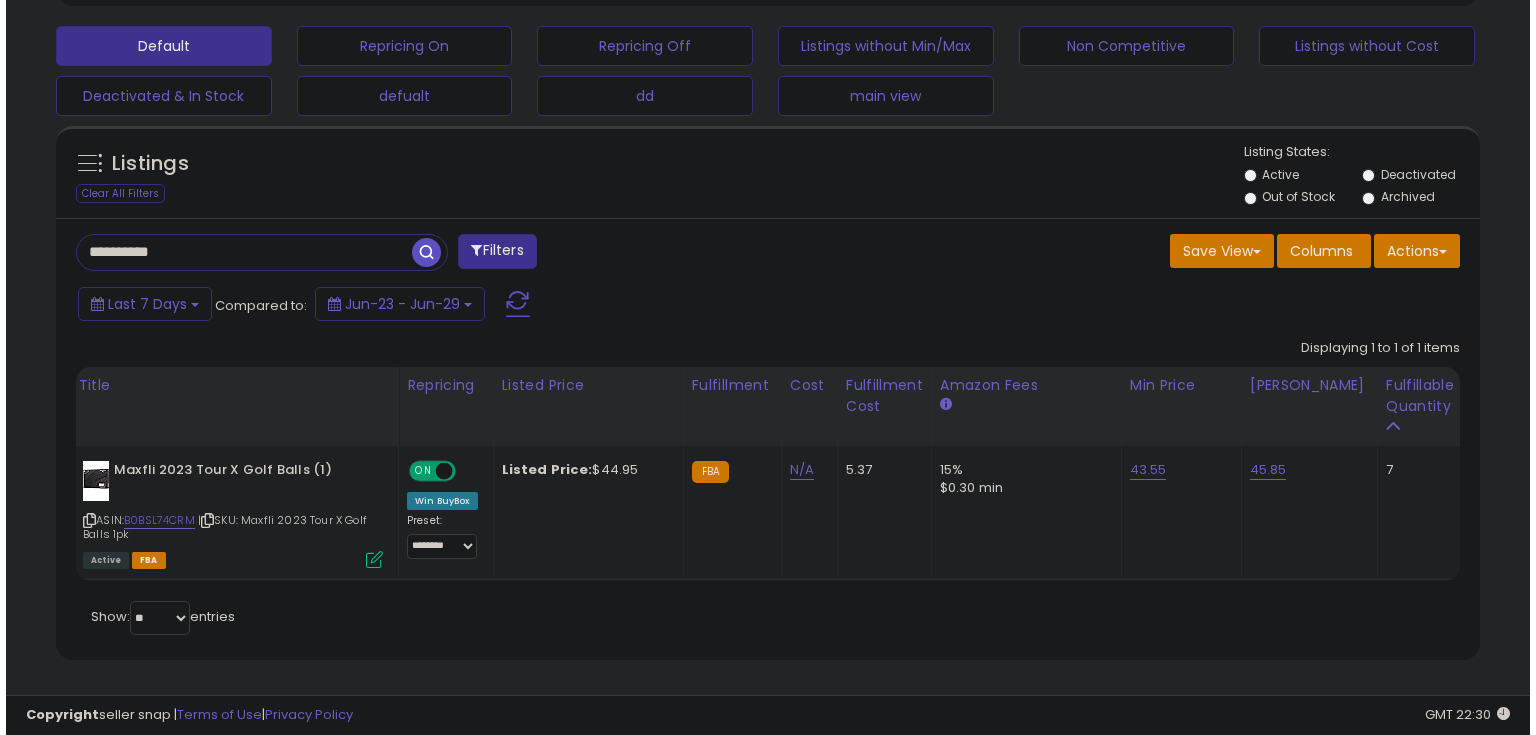 scroll, scrollTop: 480, scrollLeft: 0, axis: vertical 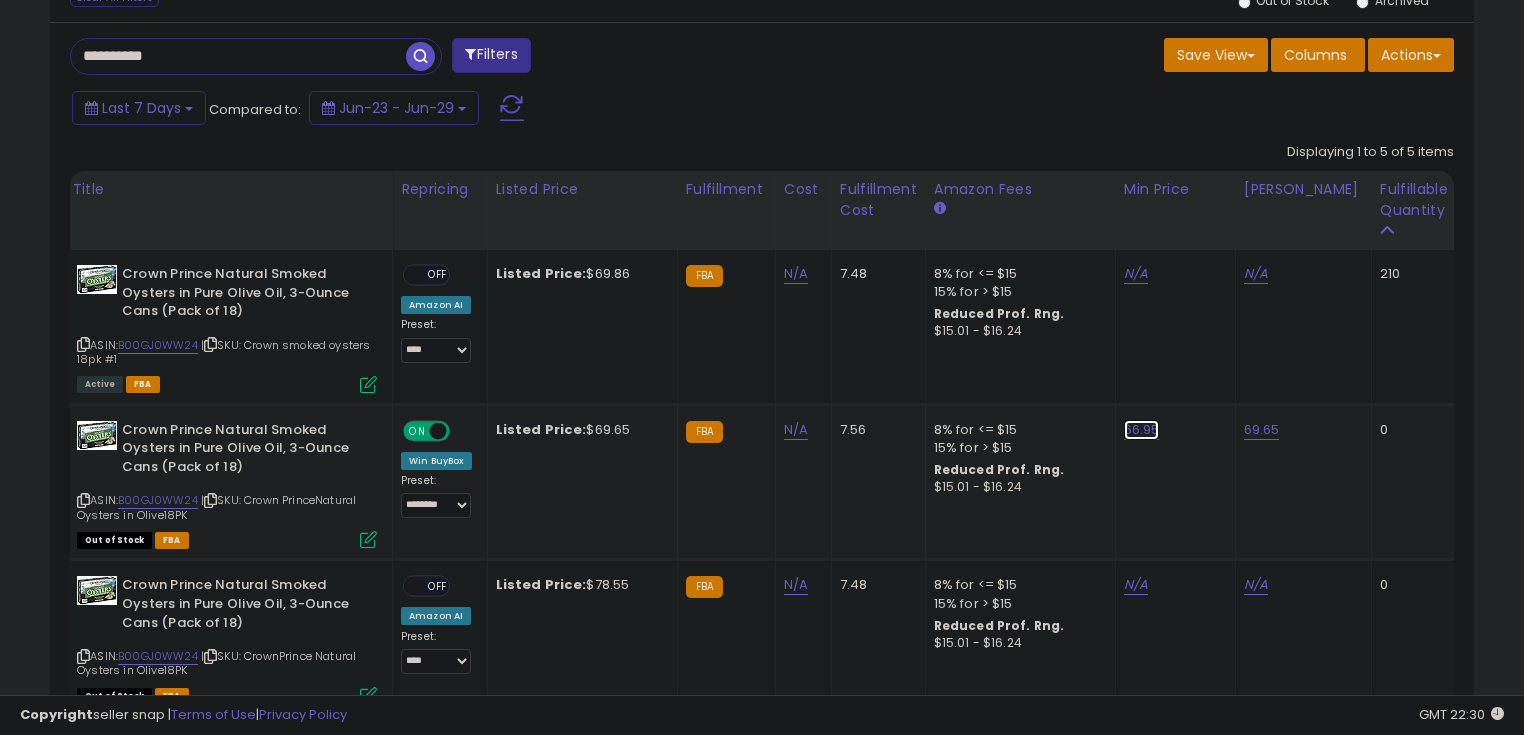 click on "66.95" at bounding box center [1136, 274] 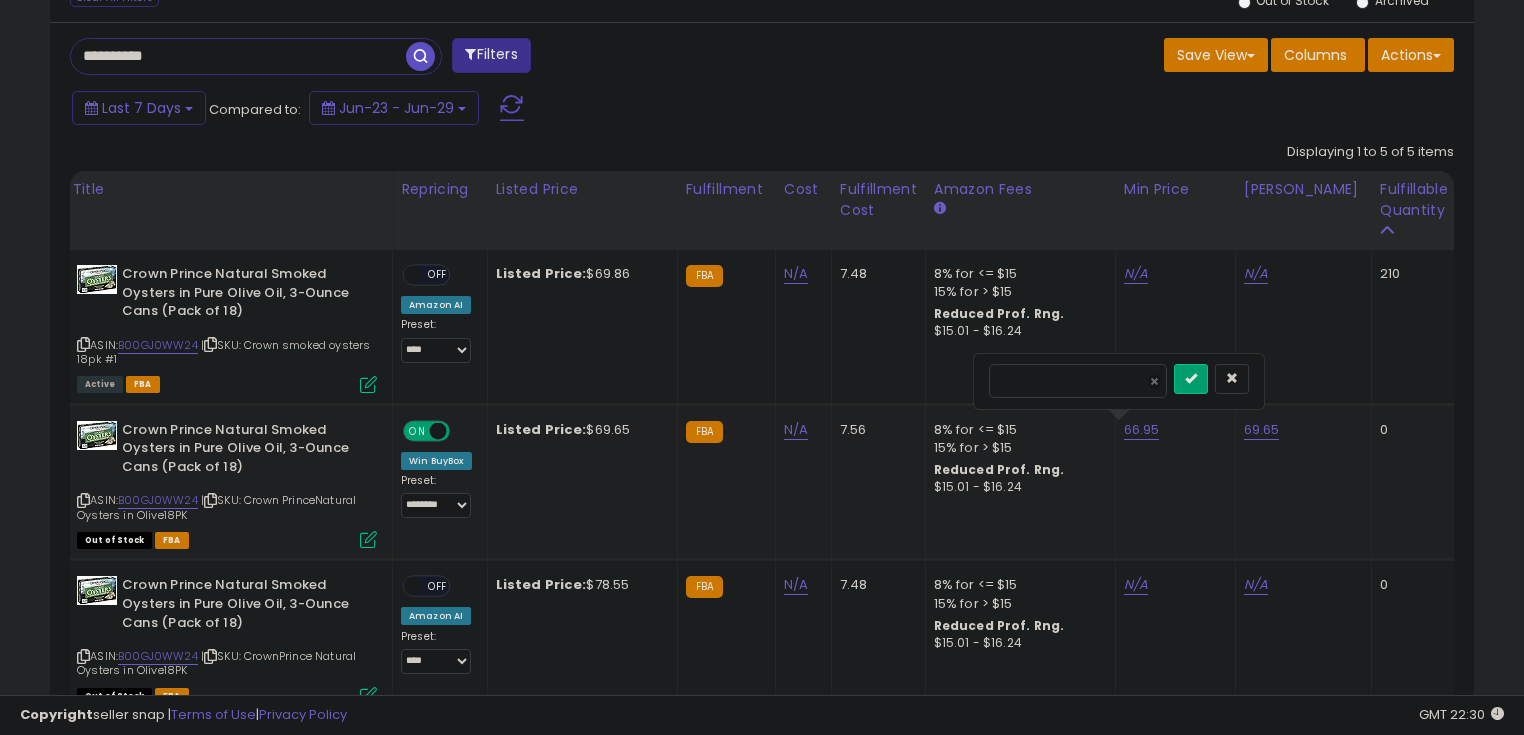 click on "*****" at bounding box center (1078, 381) 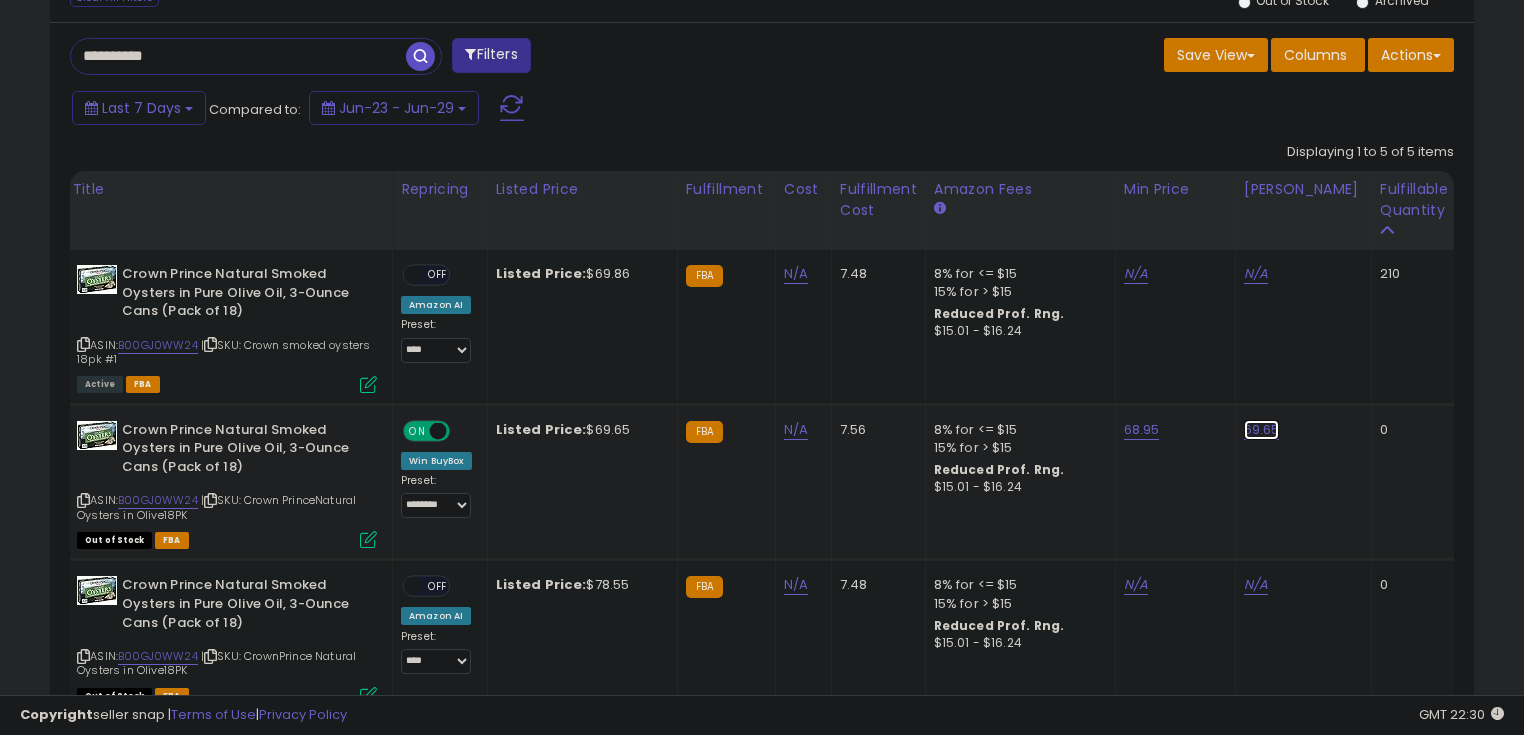click on "69.65" at bounding box center (1256, 274) 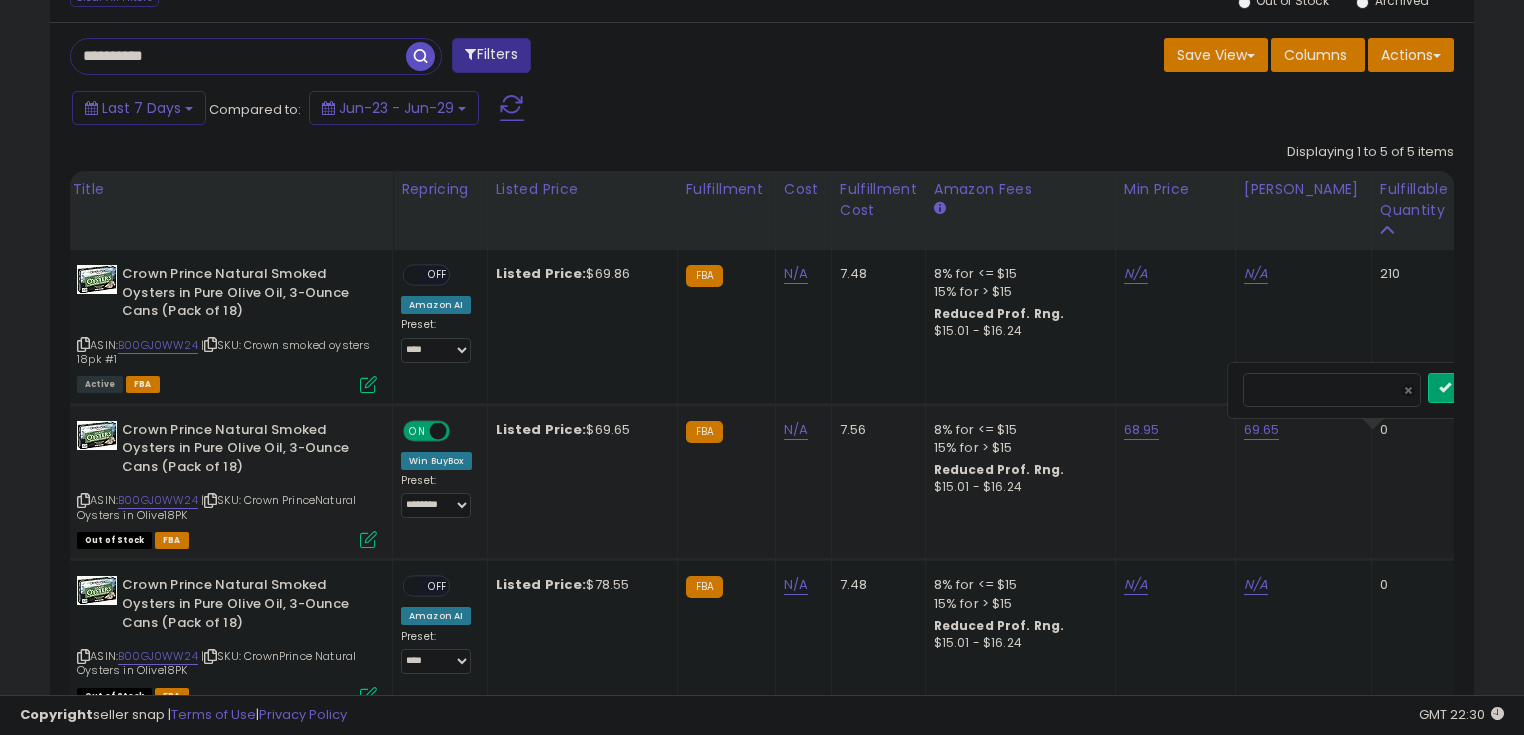 scroll, scrollTop: 0, scrollLeft: 52, axis: horizontal 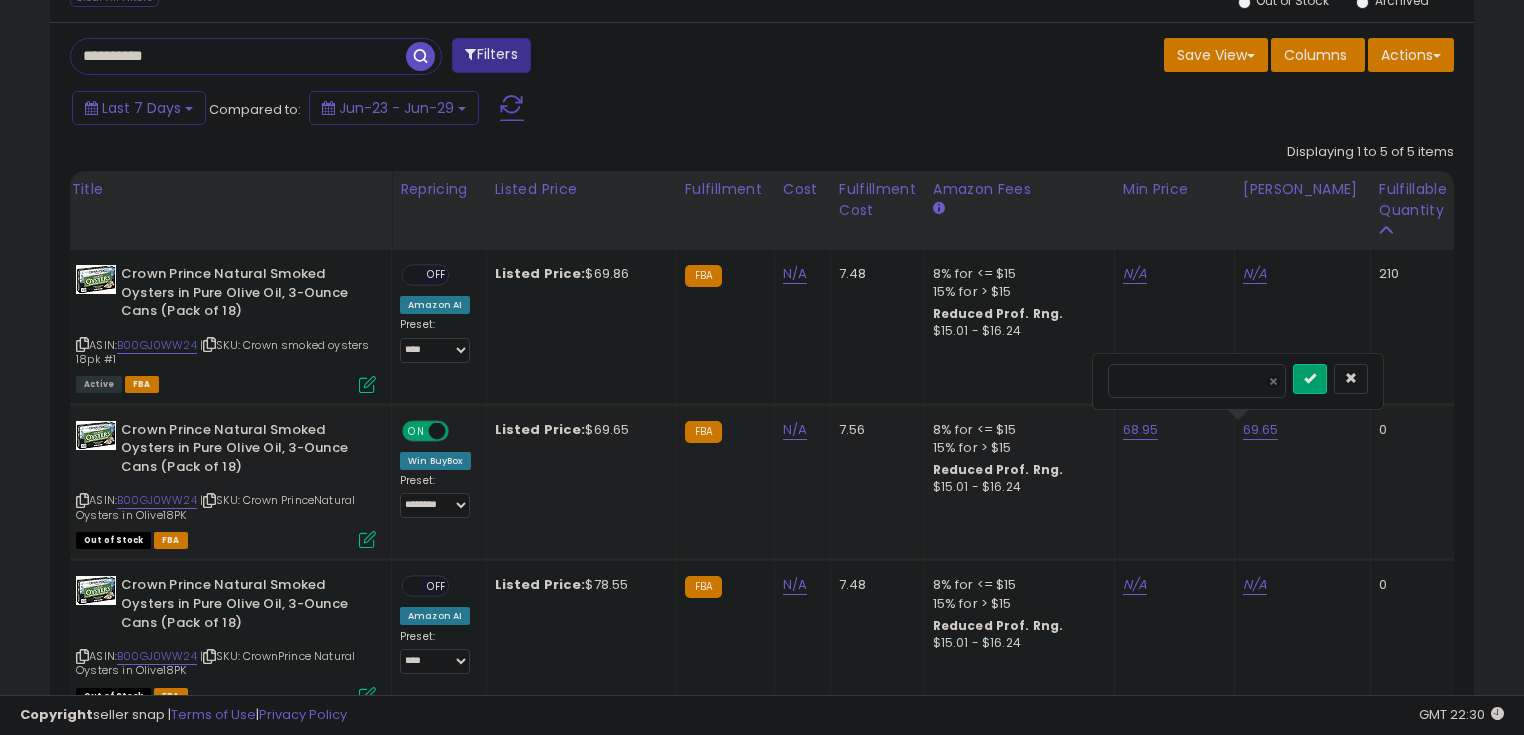 drag, startPoint x: 1136, startPoint y: 380, endPoint x: 1093, endPoint y: 376, distance: 43.185646 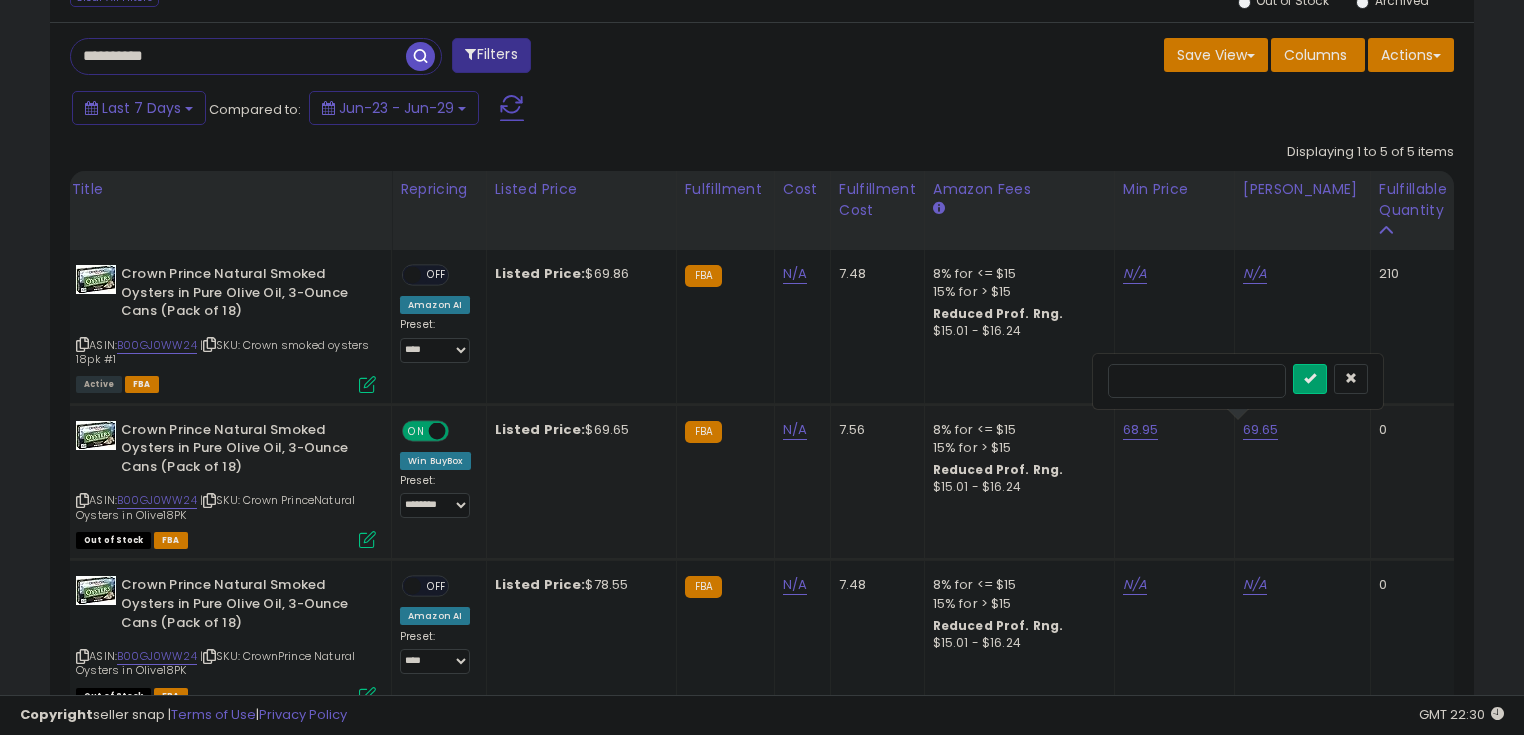 type on "*****" 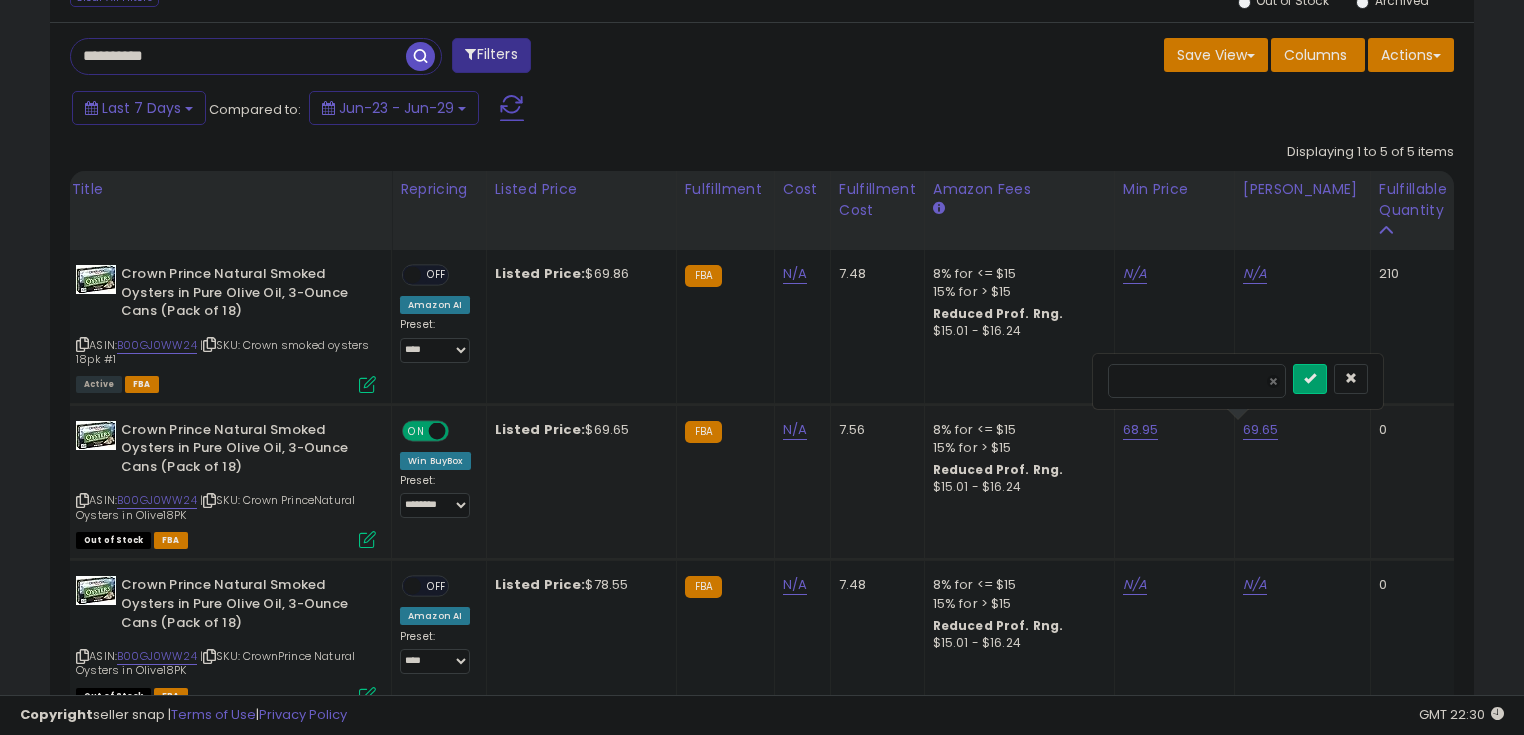 click at bounding box center [1310, 379] 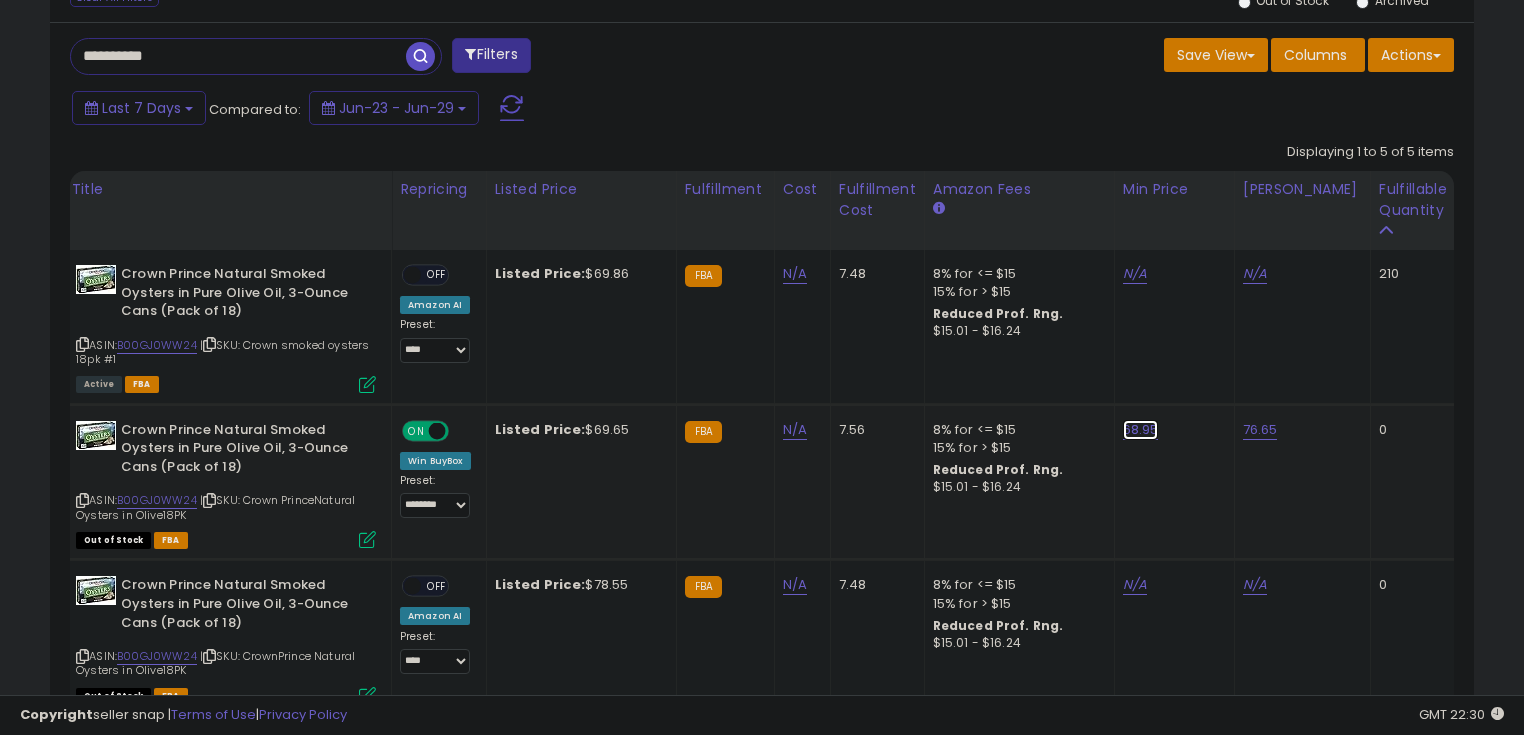click on "68.95" at bounding box center (1135, 274) 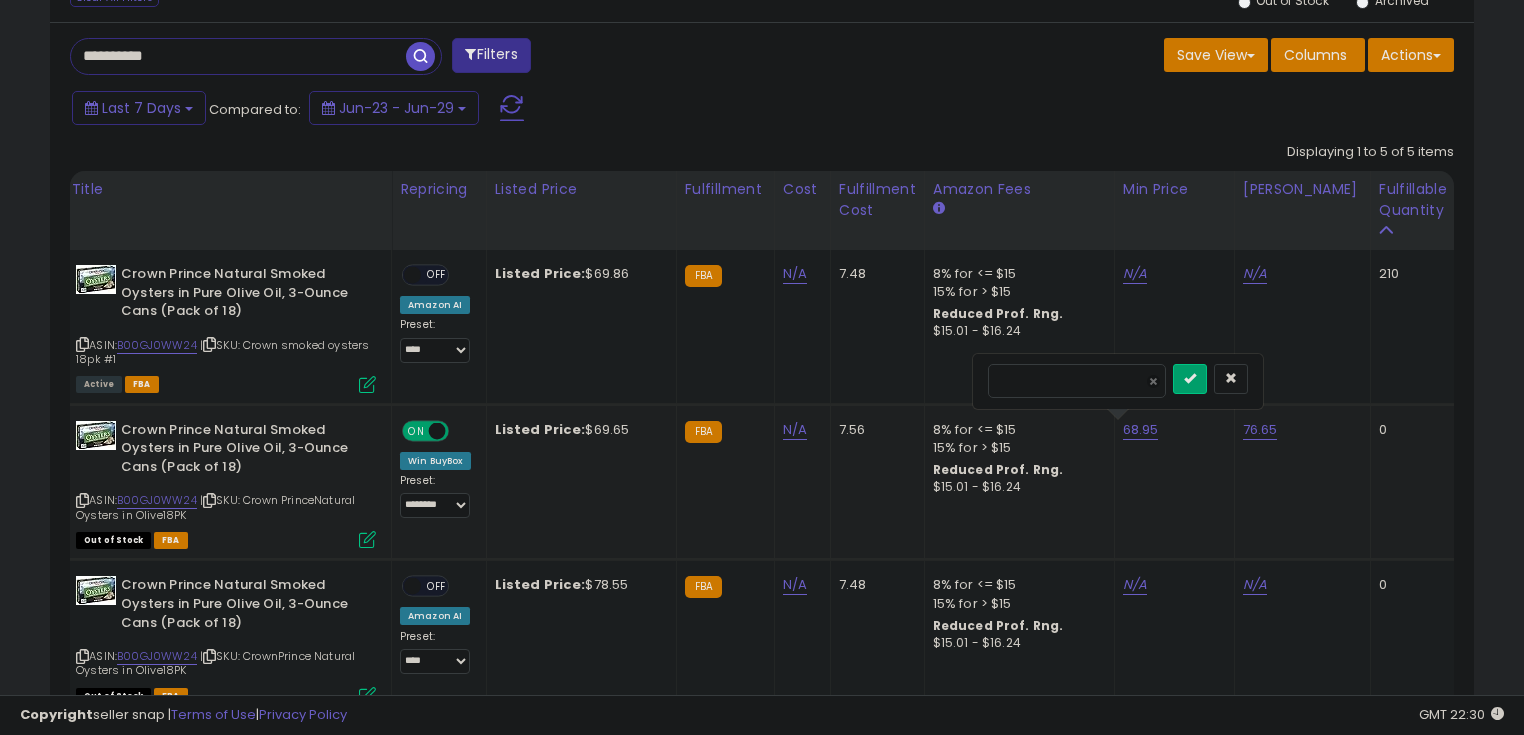 click on "*****" at bounding box center [1077, 381] 